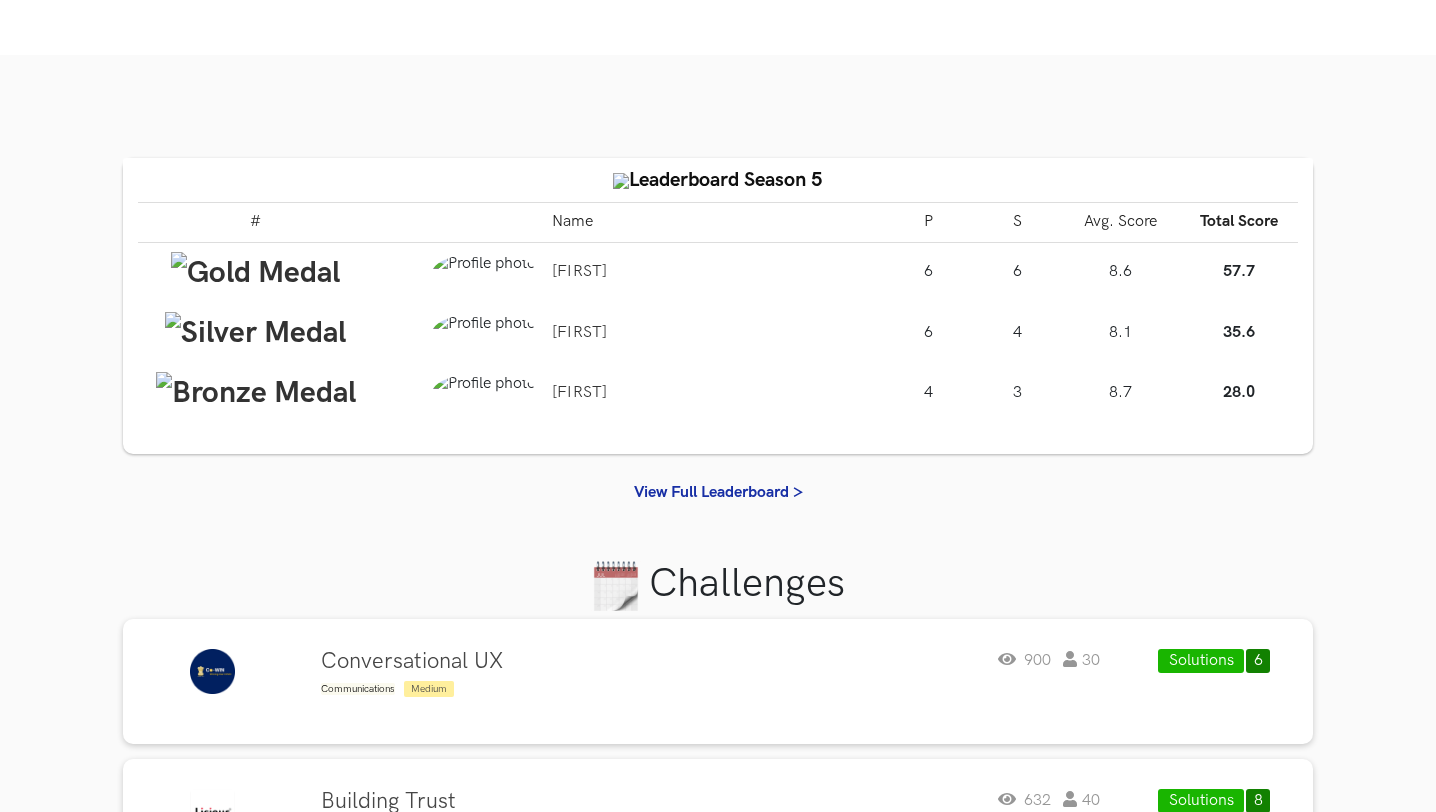 scroll, scrollTop: 0, scrollLeft: 0, axis: both 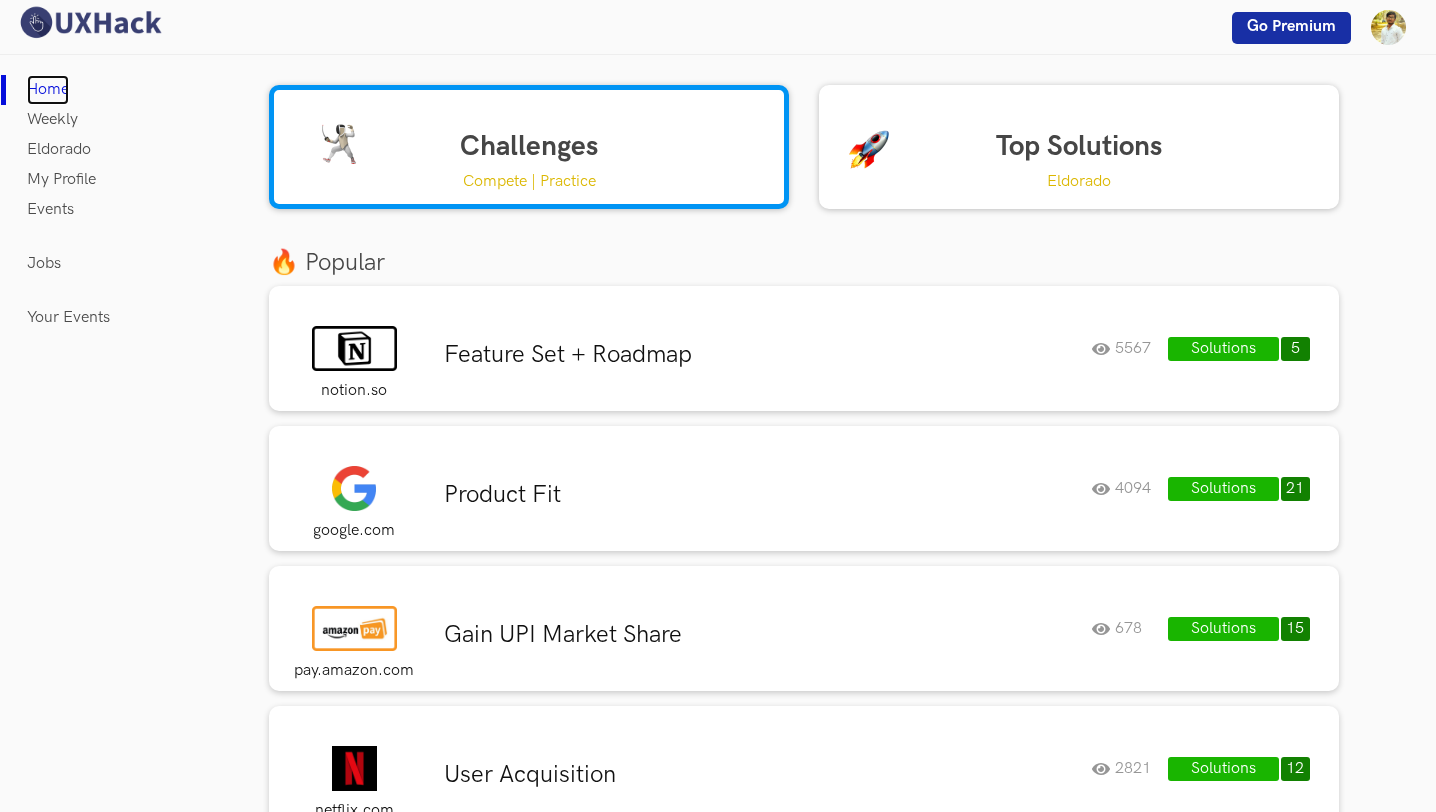 click on "Home" at bounding box center [48, 90] 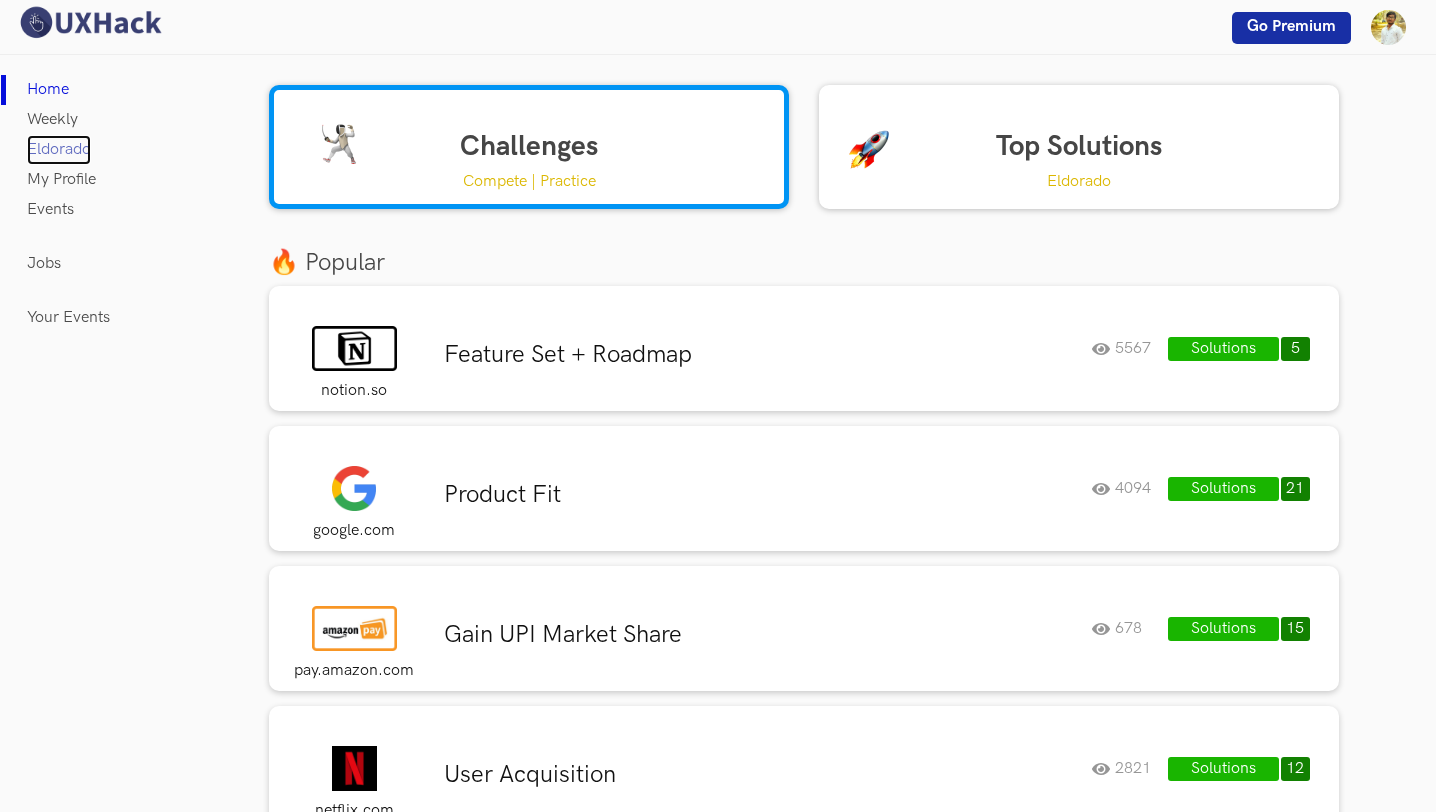 click on "Eldorado" at bounding box center [59, 150] 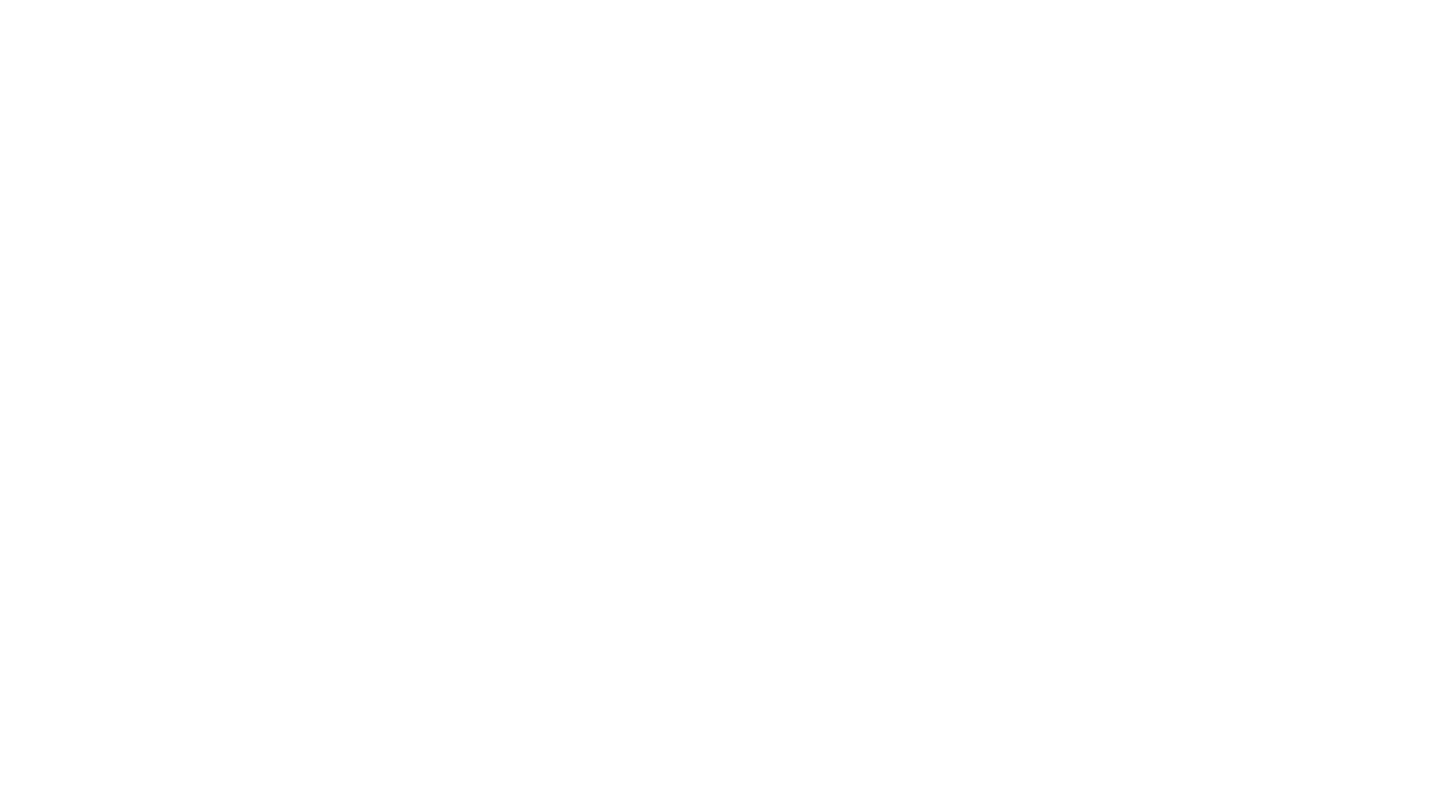 scroll, scrollTop: 0, scrollLeft: 0, axis: both 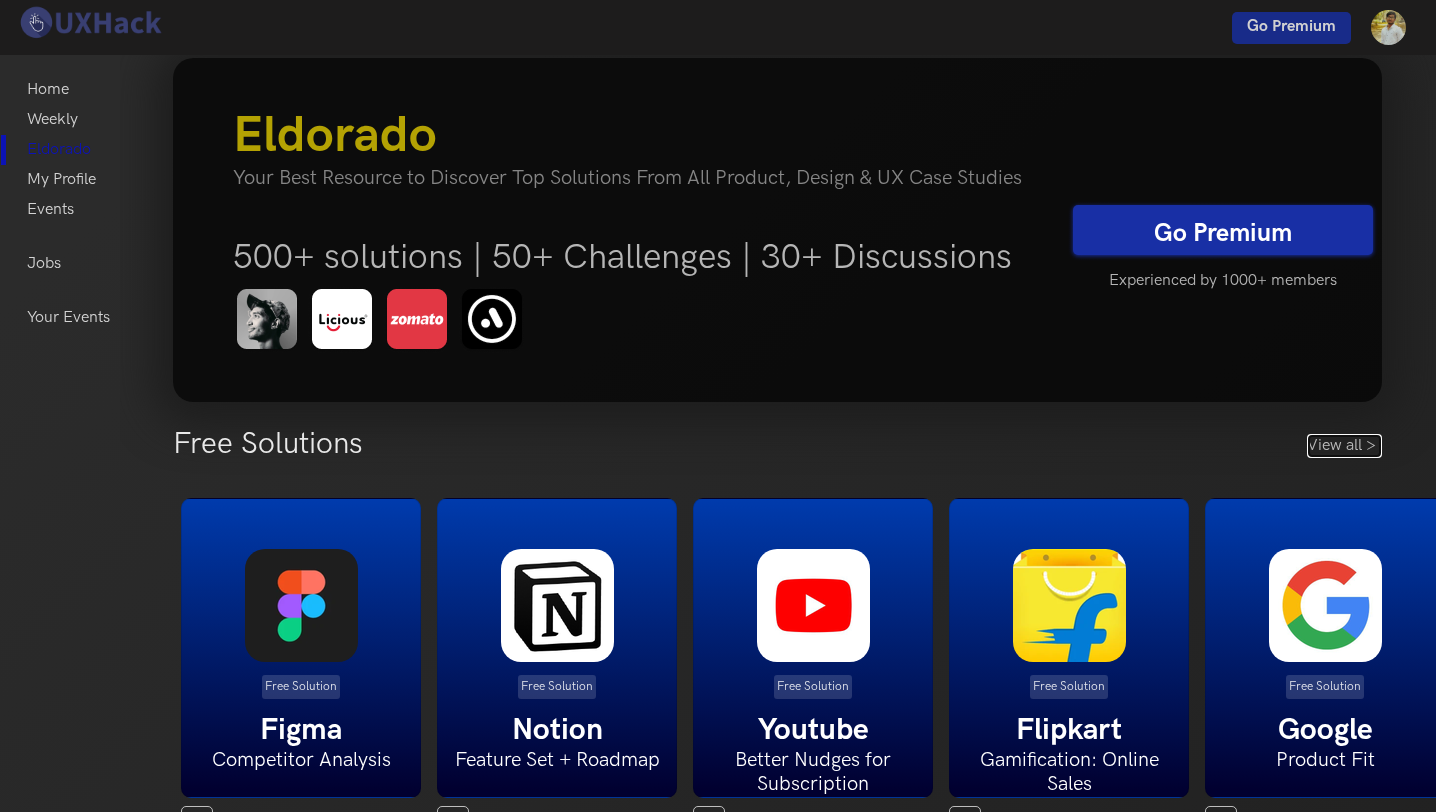 click on "View all >" at bounding box center (1344, 446) 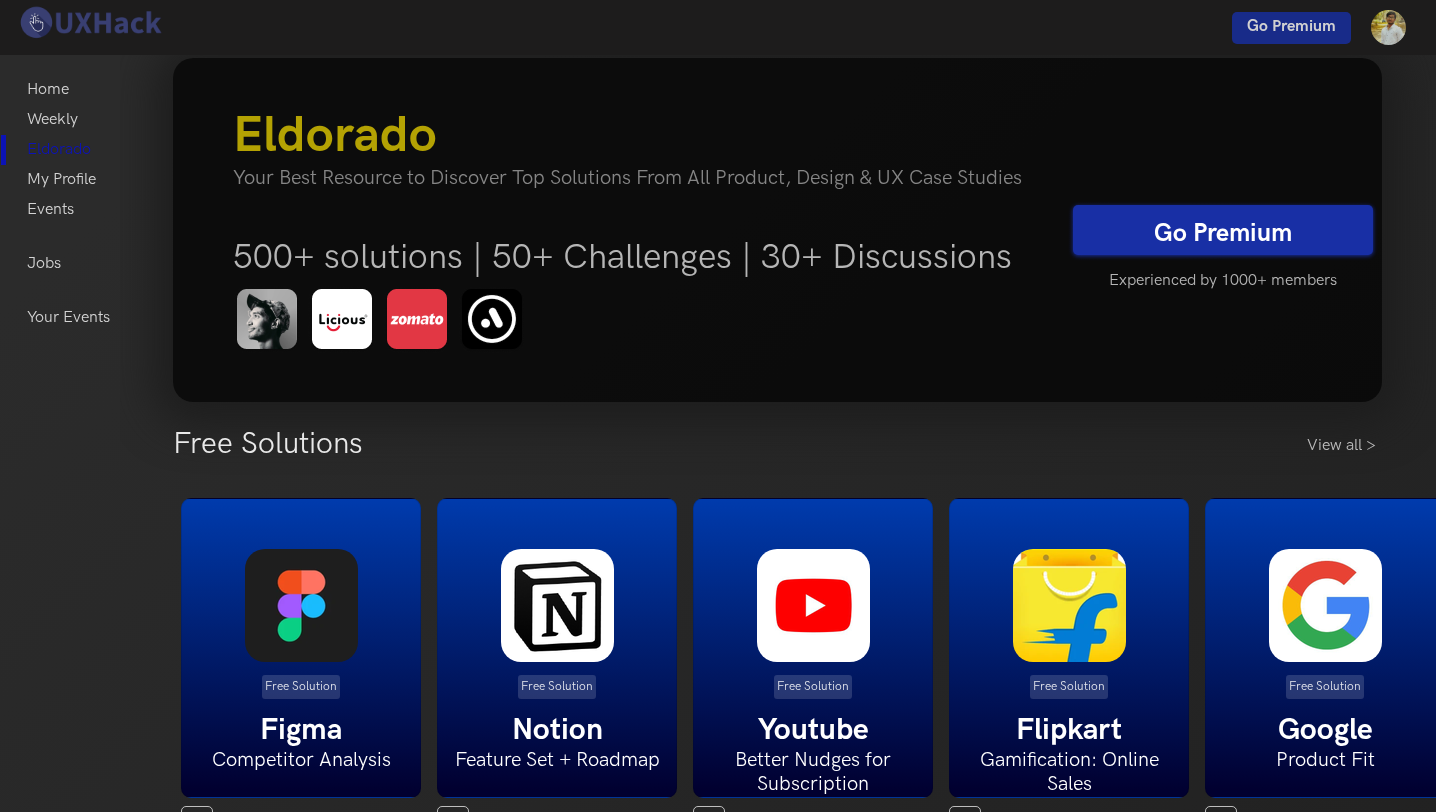 click on "View all >" at bounding box center [1344, 446] 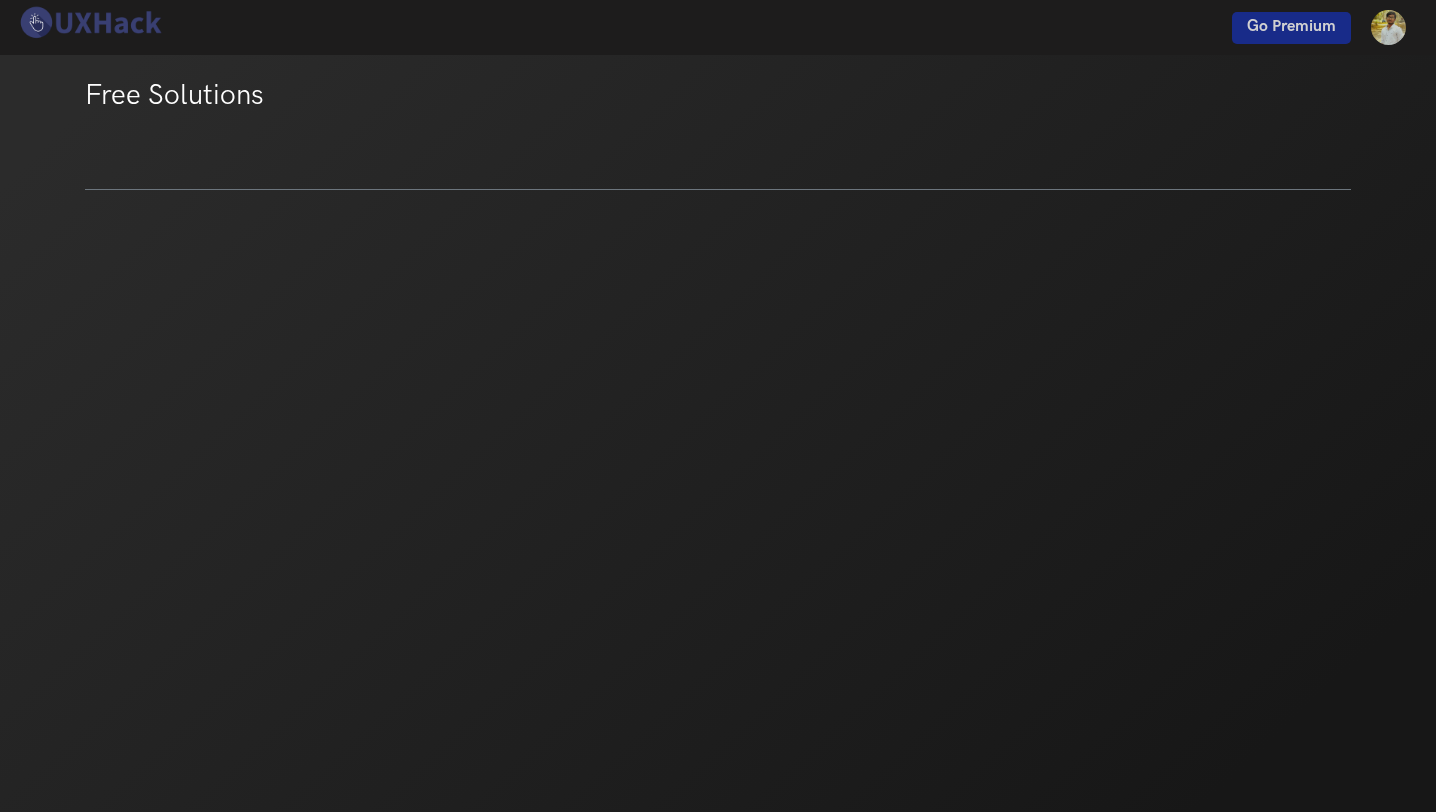 scroll, scrollTop: 0, scrollLeft: 0, axis: both 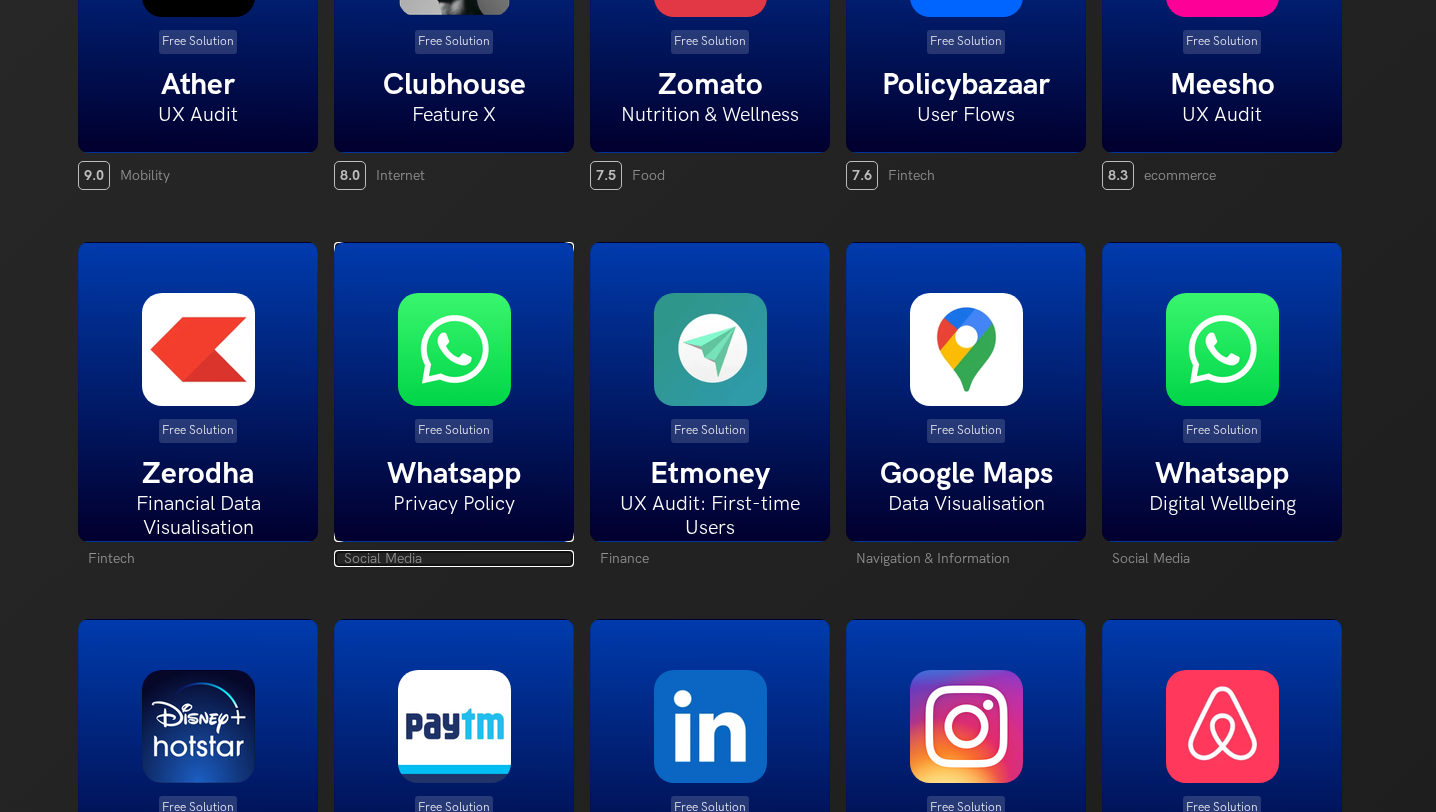 click at bounding box center (454, 349) 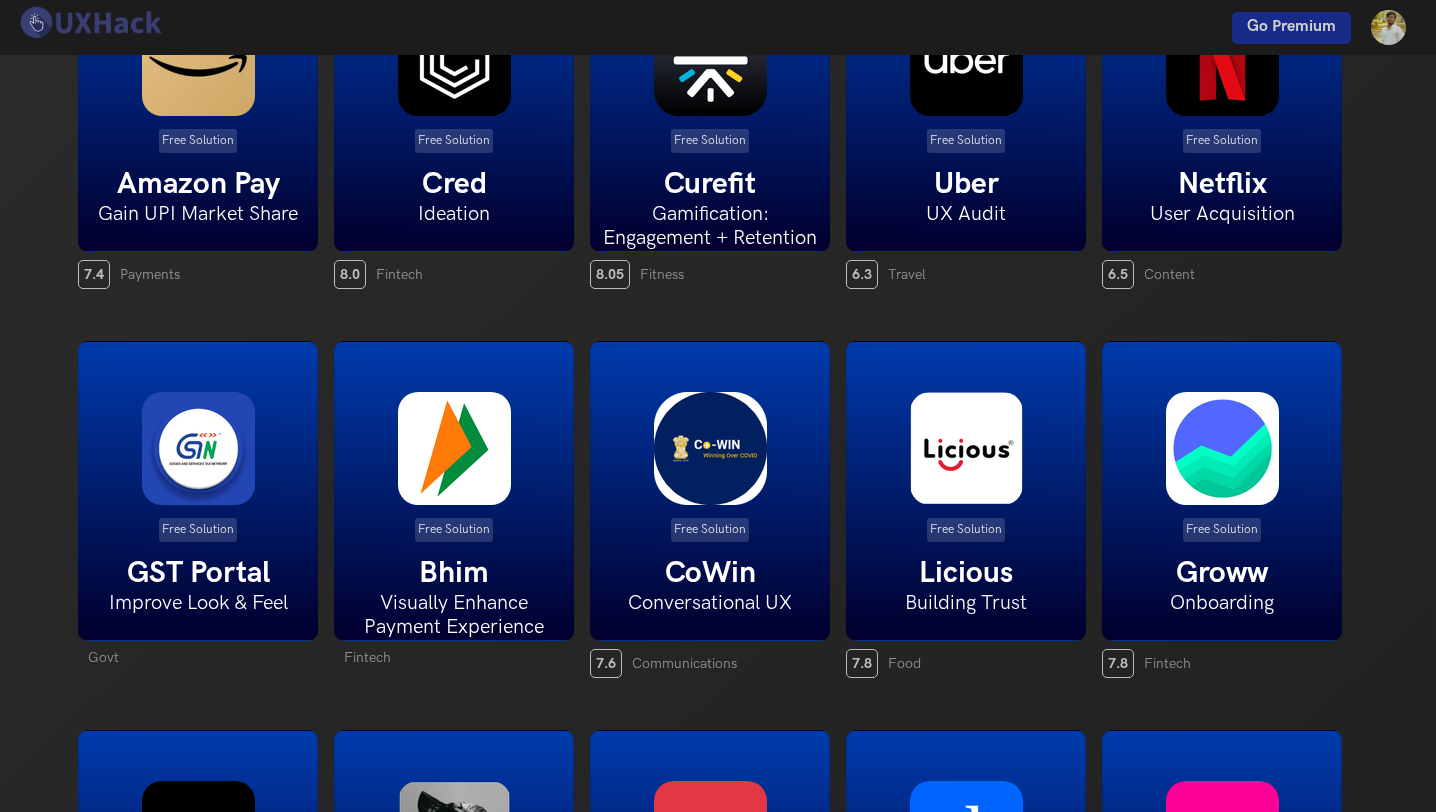scroll, scrollTop: 0, scrollLeft: 0, axis: both 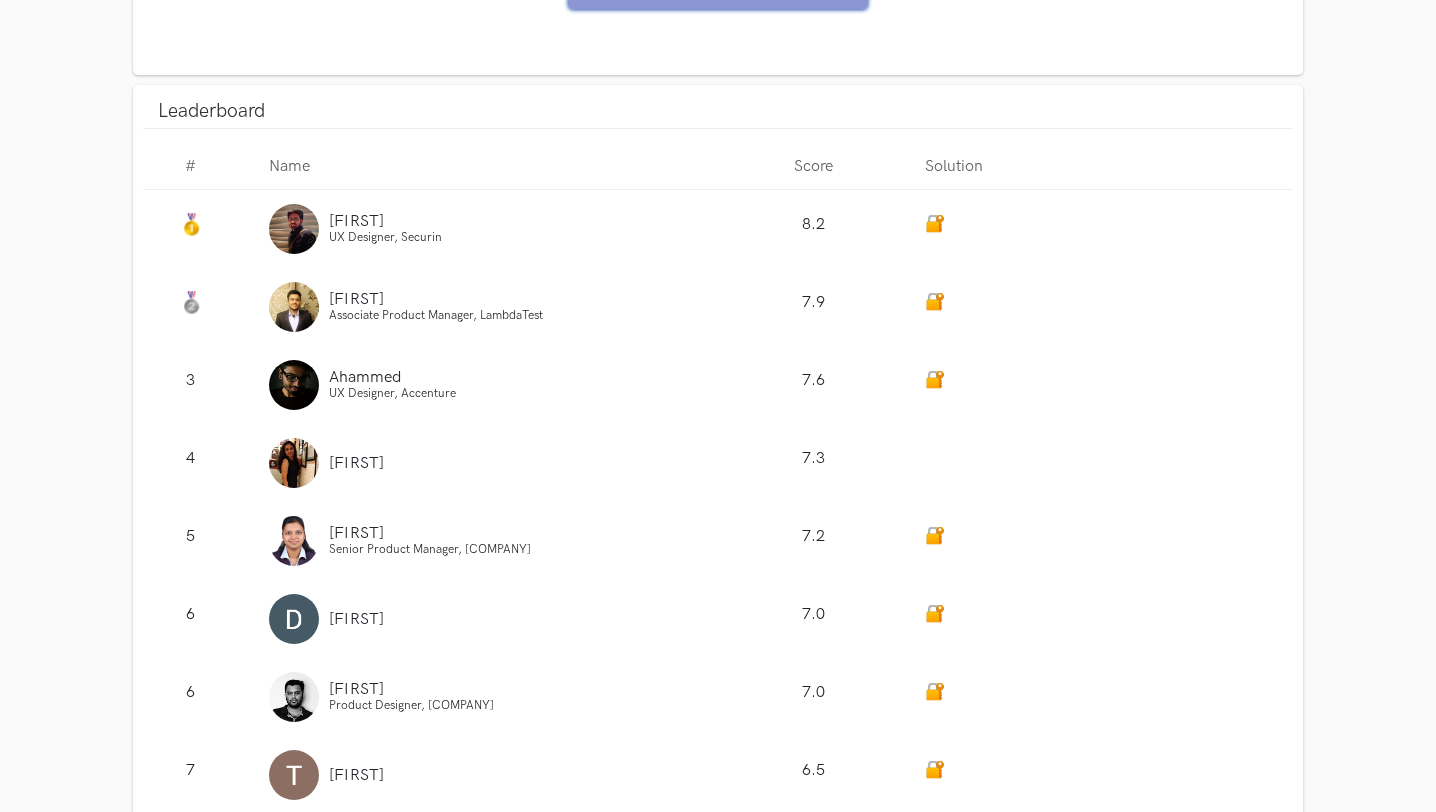 click at bounding box center (1102, 229) 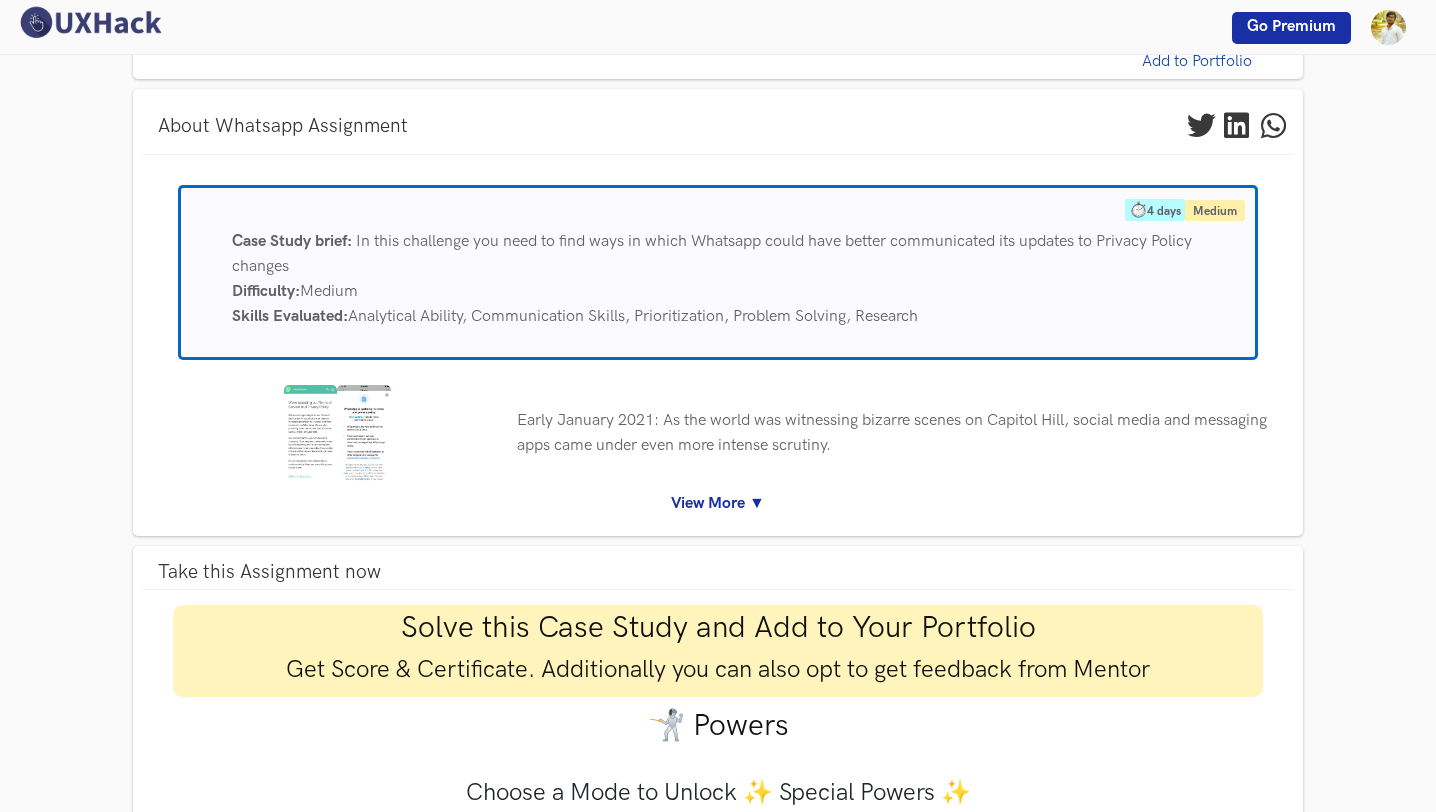 scroll, scrollTop: 0, scrollLeft: 0, axis: both 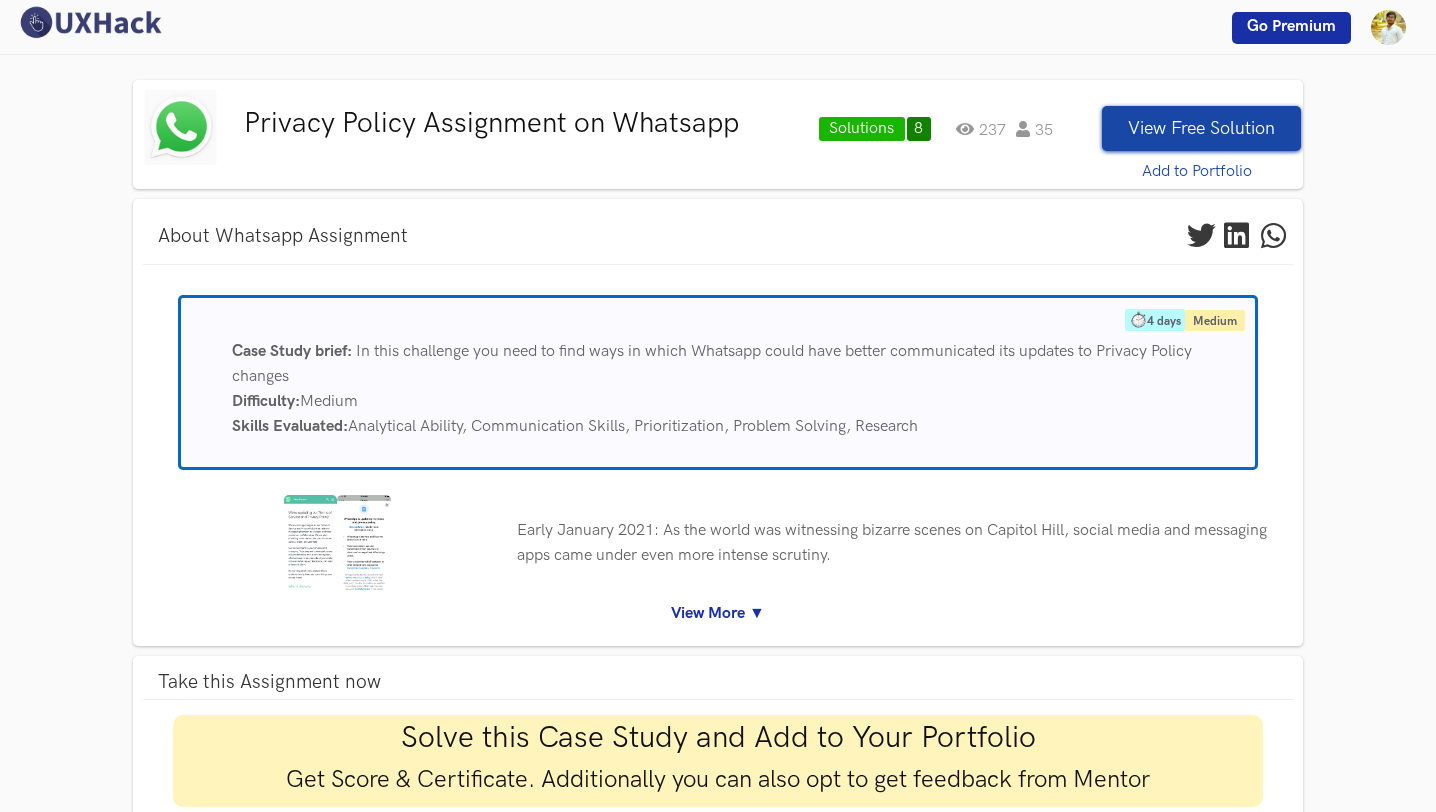 click on "4 days" at bounding box center [1155, 320] 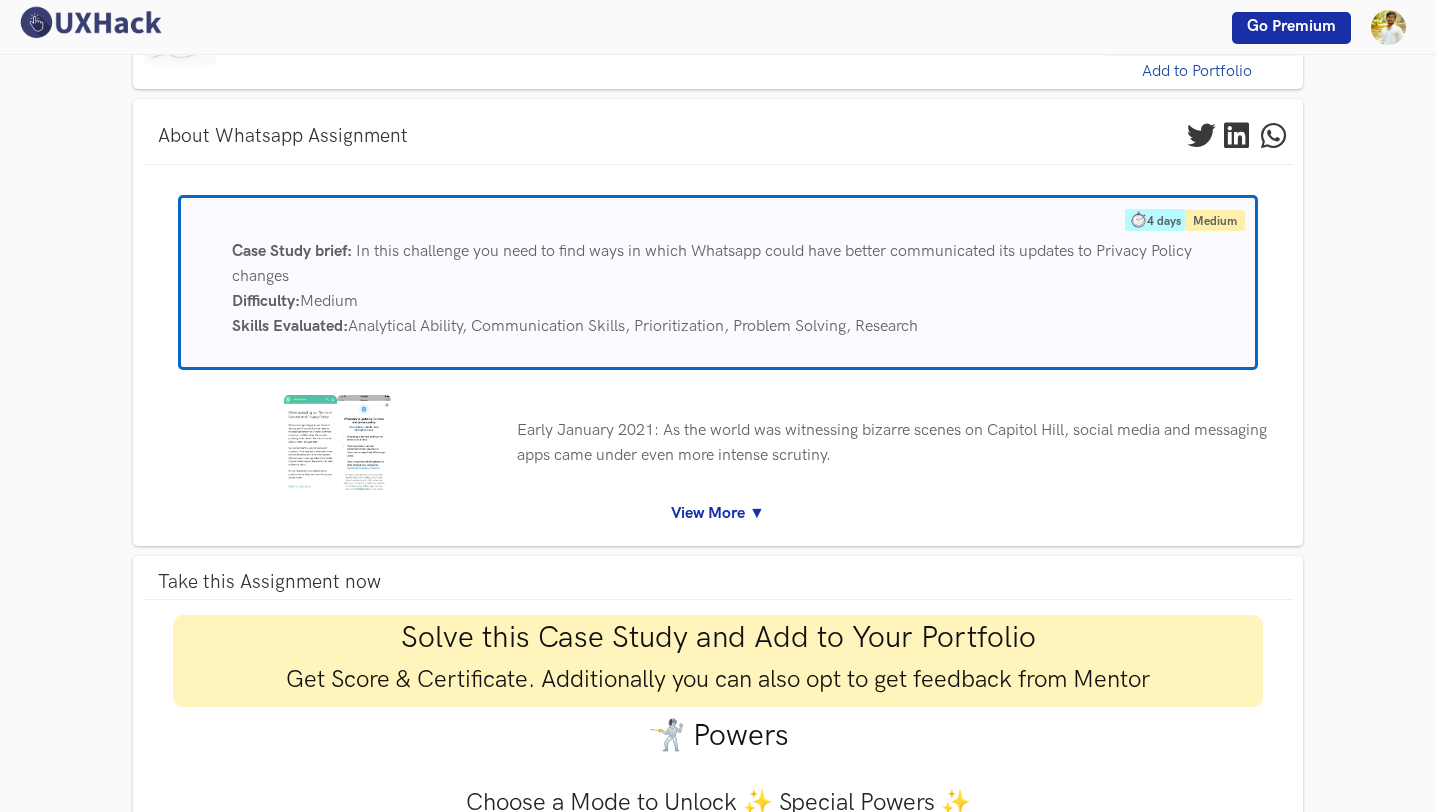 scroll, scrollTop: 136, scrollLeft: 0, axis: vertical 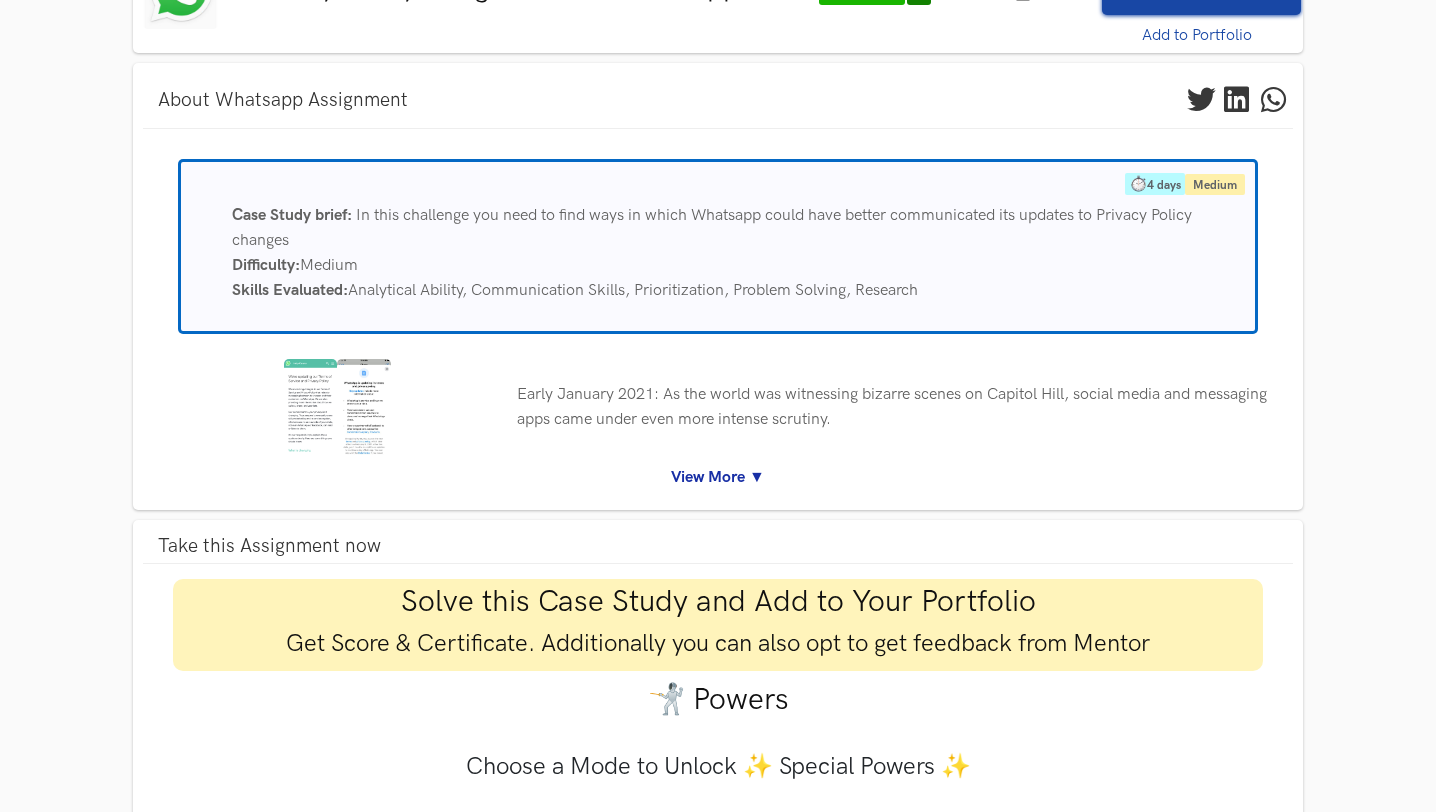 click on "View More ▼" at bounding box center [718, 477] 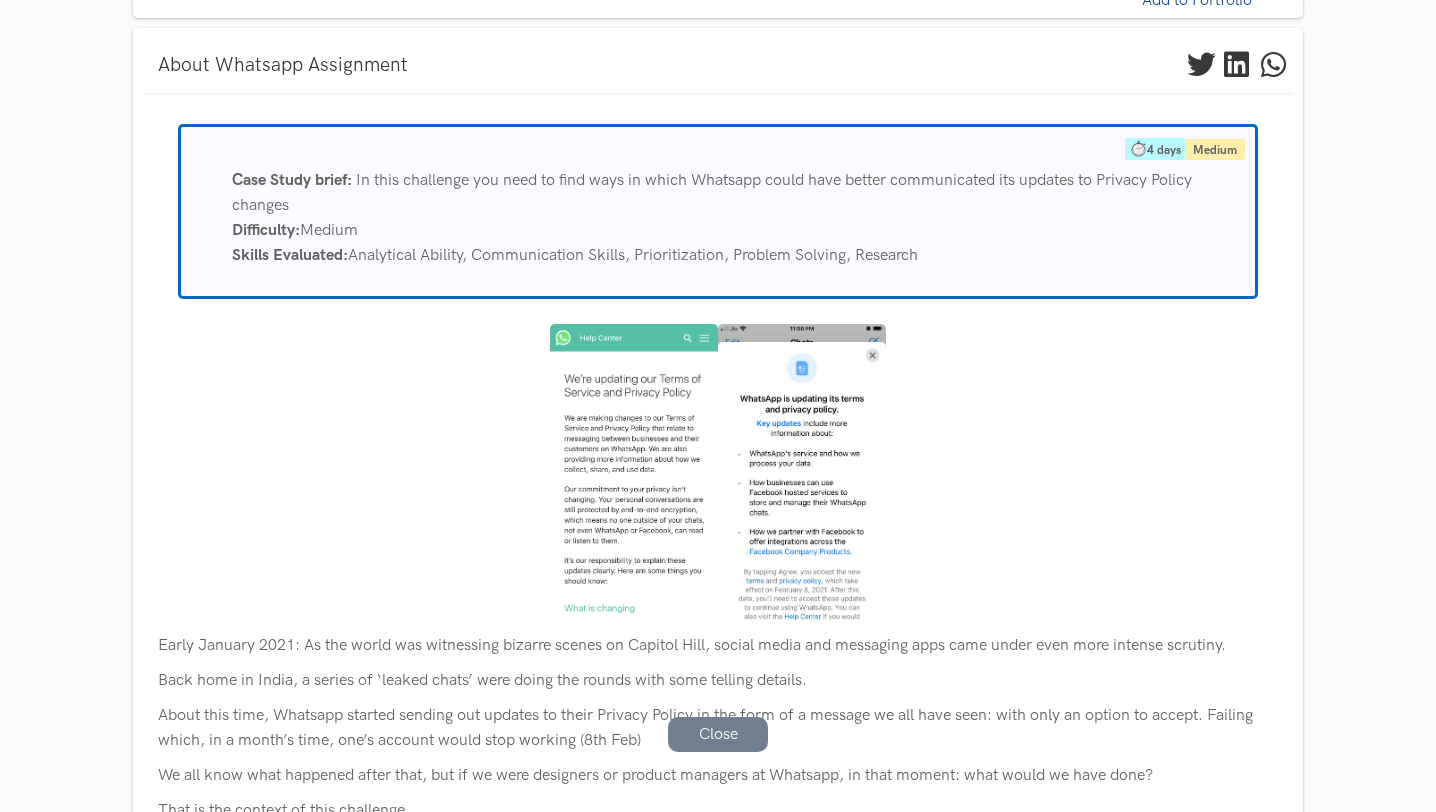 scroll, scrollTop: 191, scrollLeft: 0, axis: vertical 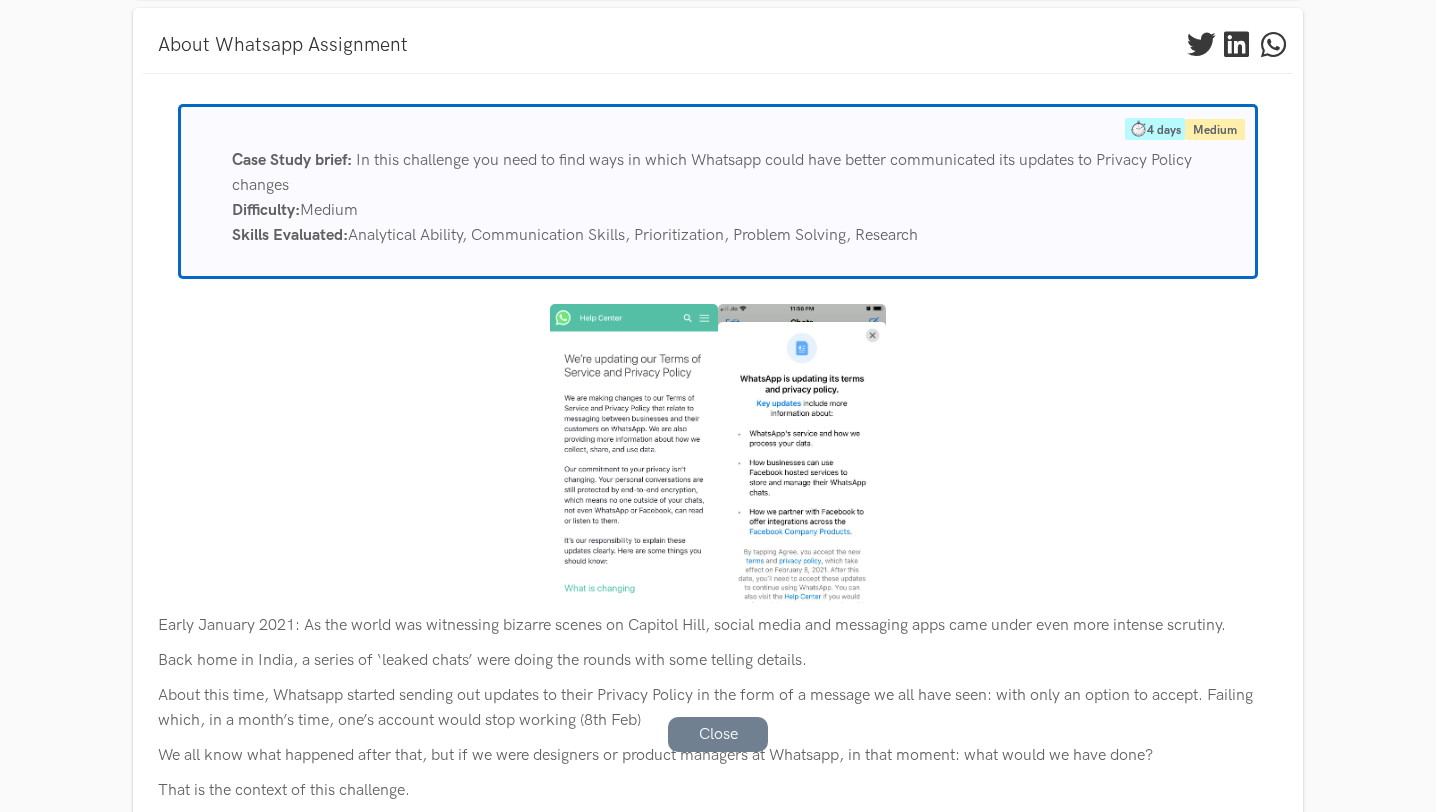 click at bounding box center [634, 453] 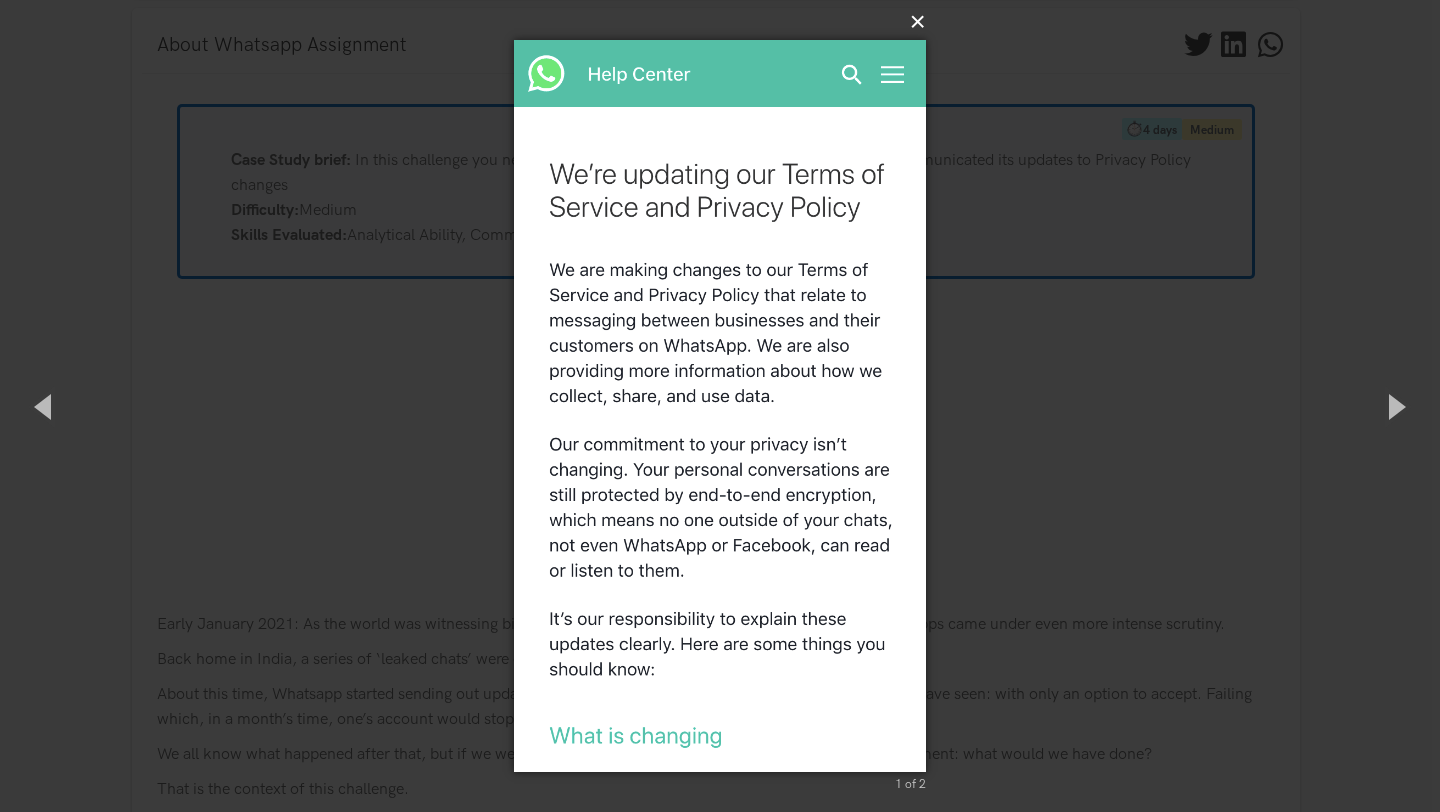 click on "×" at bounding box center (726, 22) 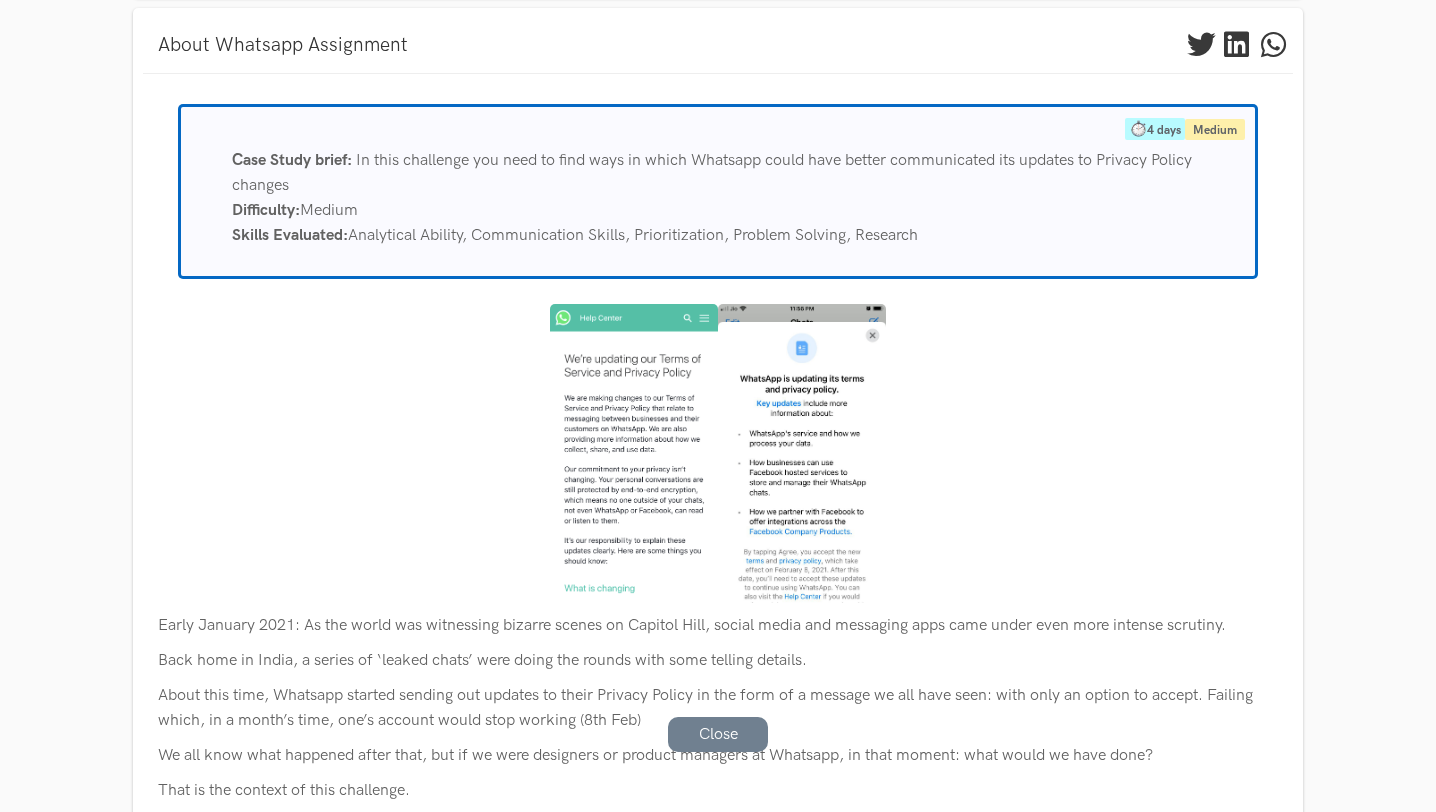 click at bounding box center [802, 453] 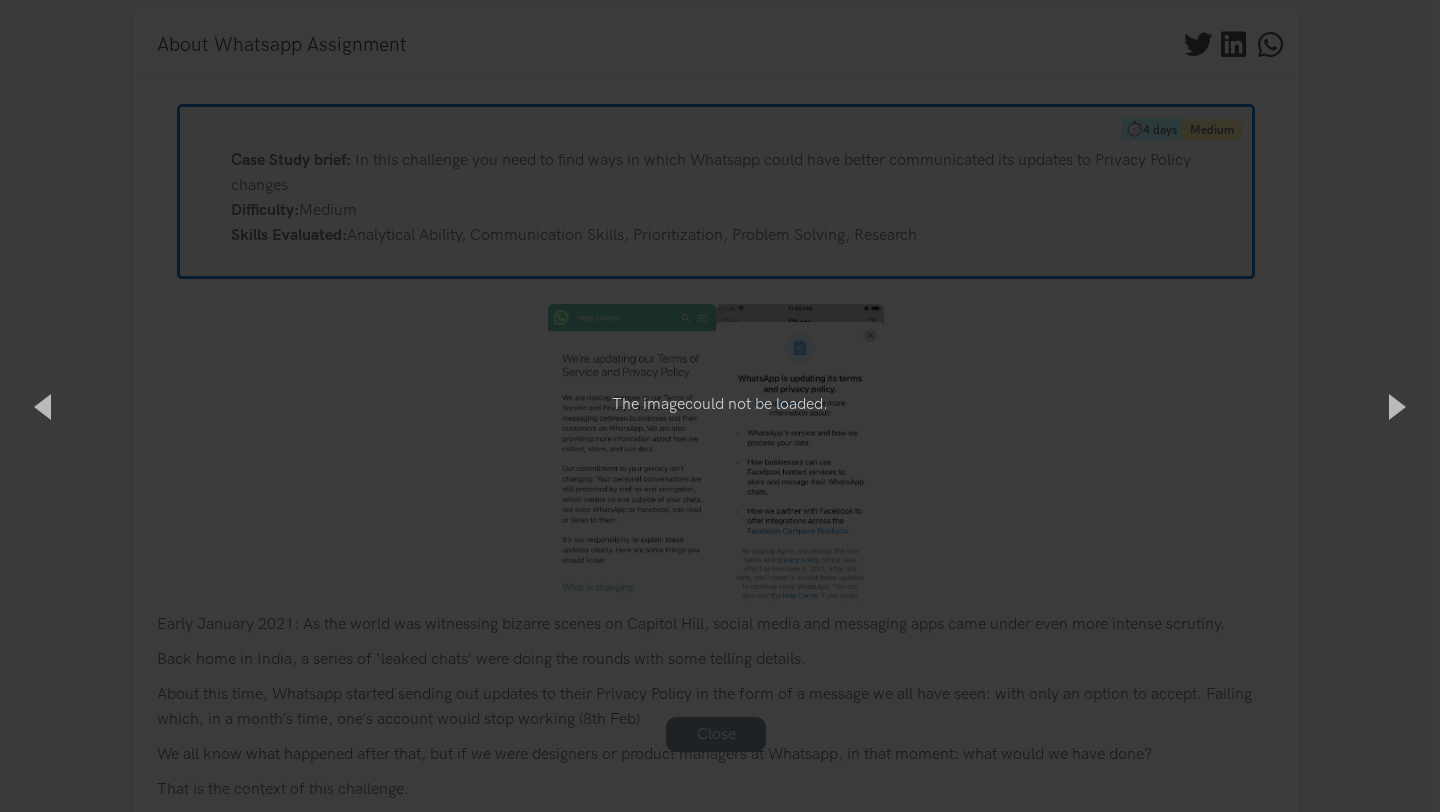 click on "× 2 of 2 The image  could not be loaded." at bounding box center (720, 406) 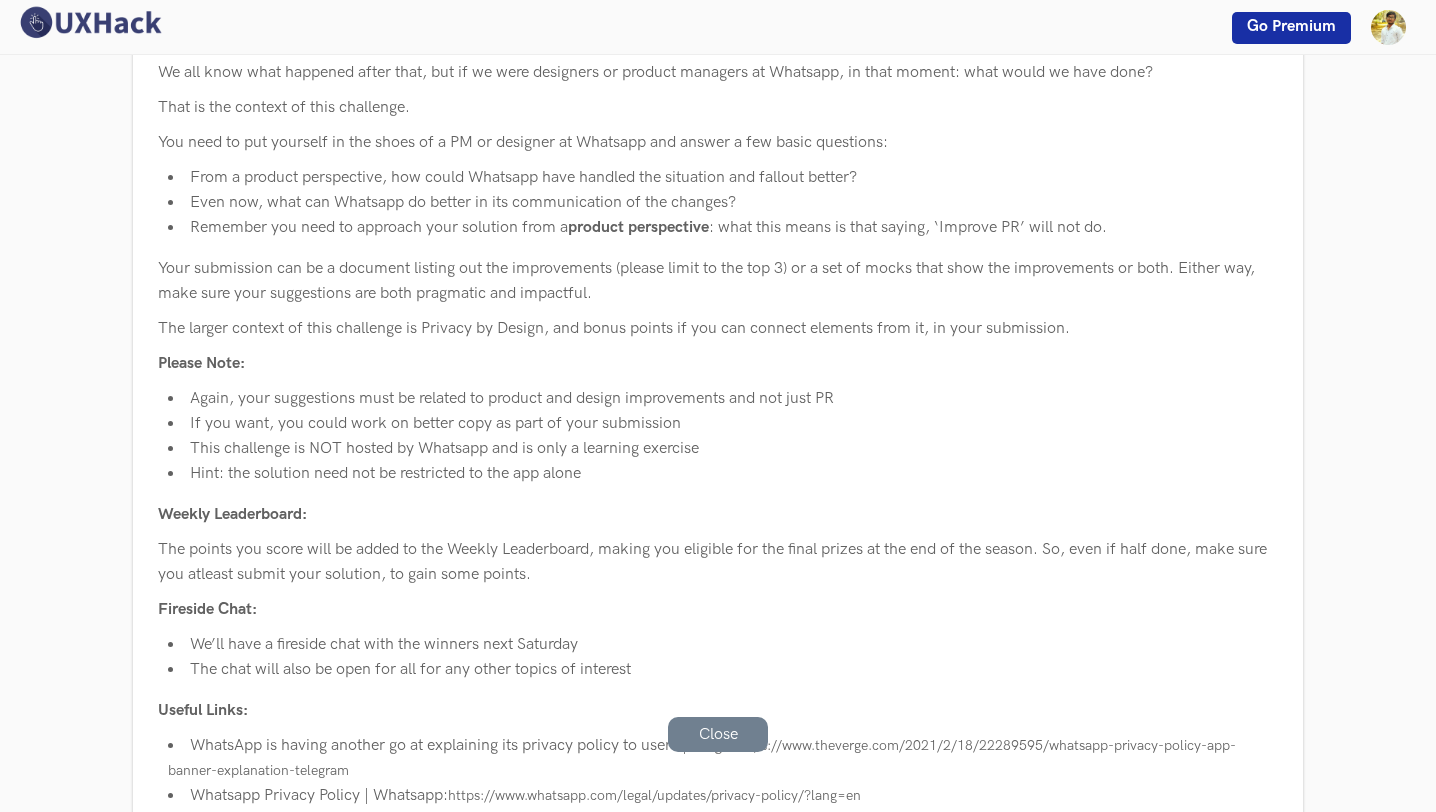 scroll, scrollTop: 471, scrollLeft: 0, axis: vertical 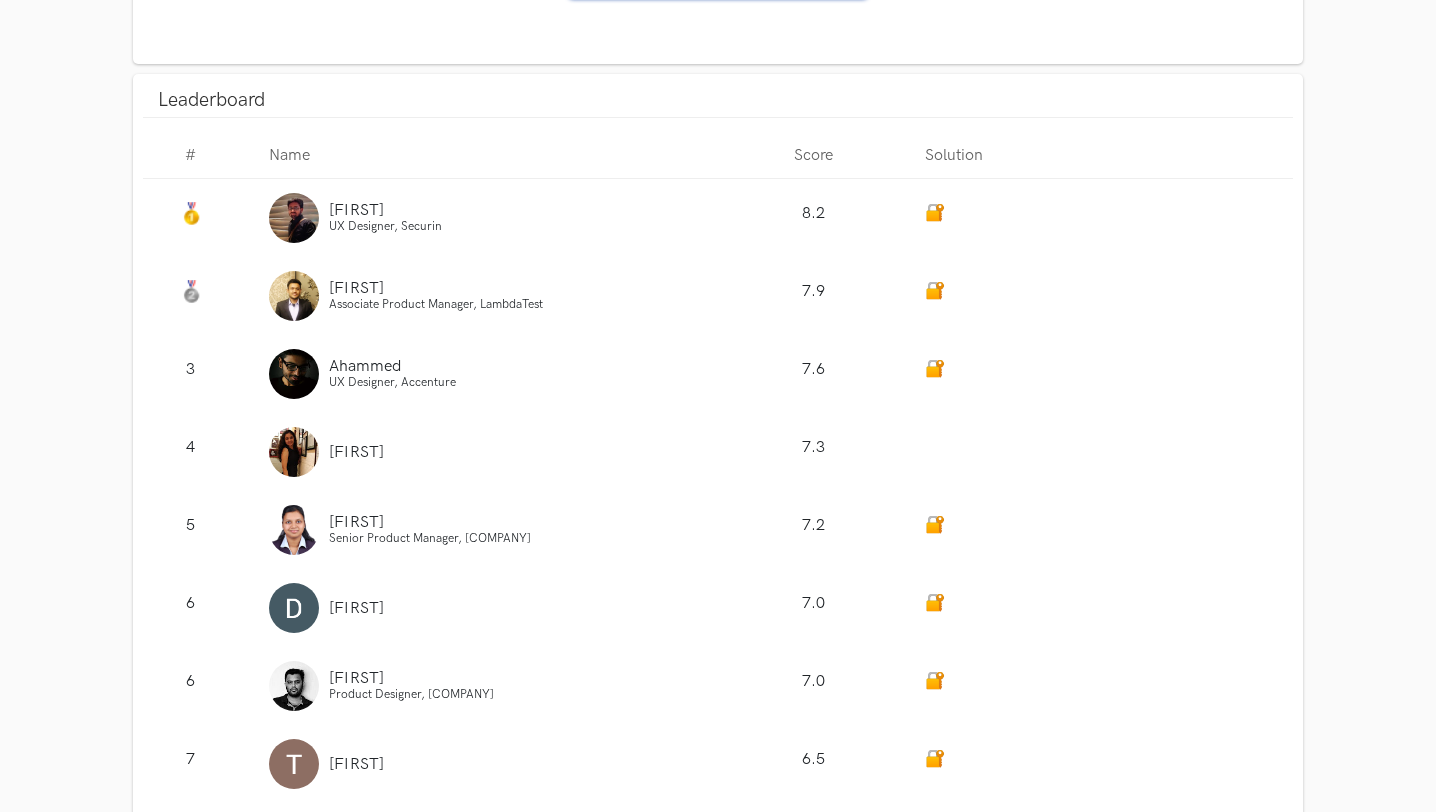click on "Ahammed" at bounding box center [365, 366] 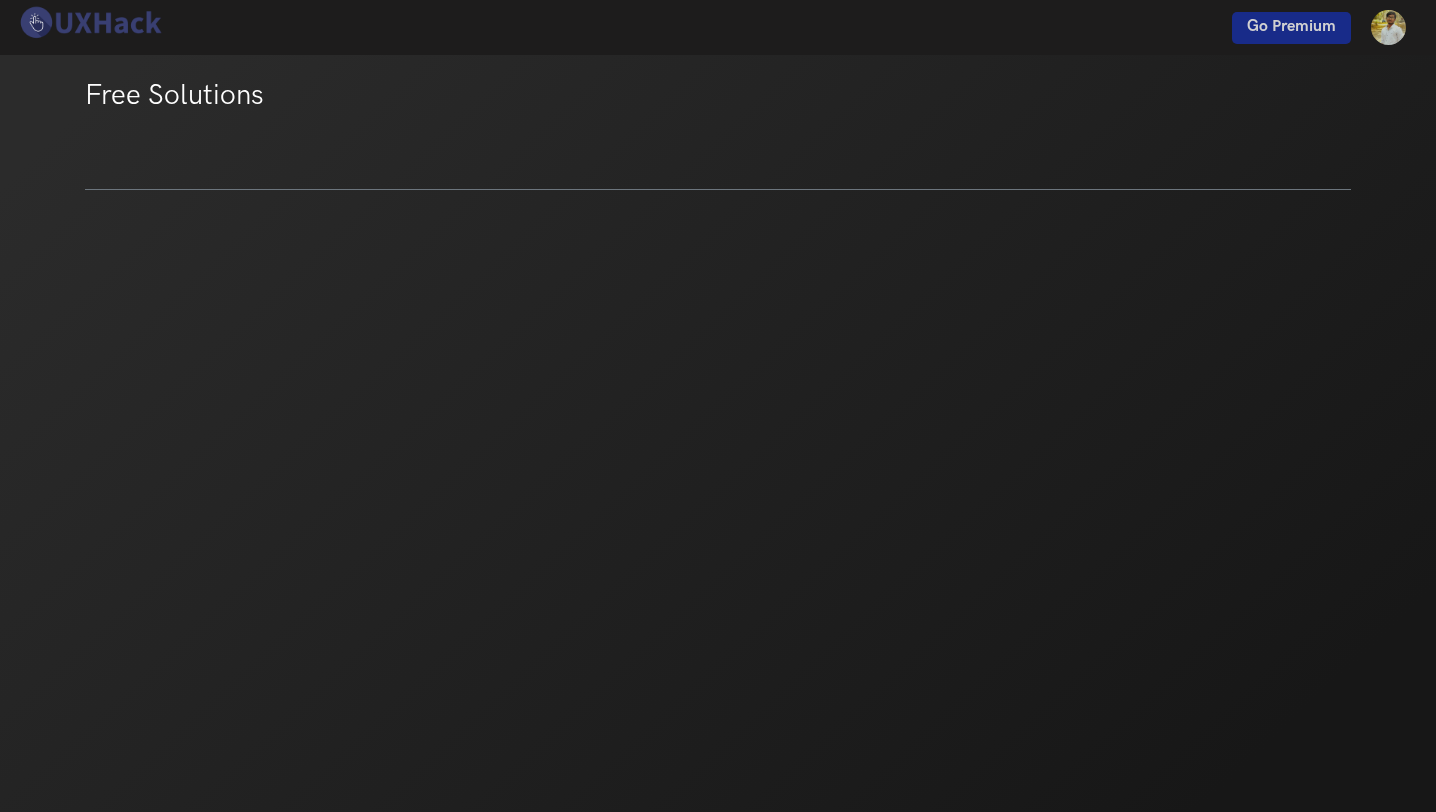 scroll, scrollTop: 0, scrollLeft: 0, axis: both 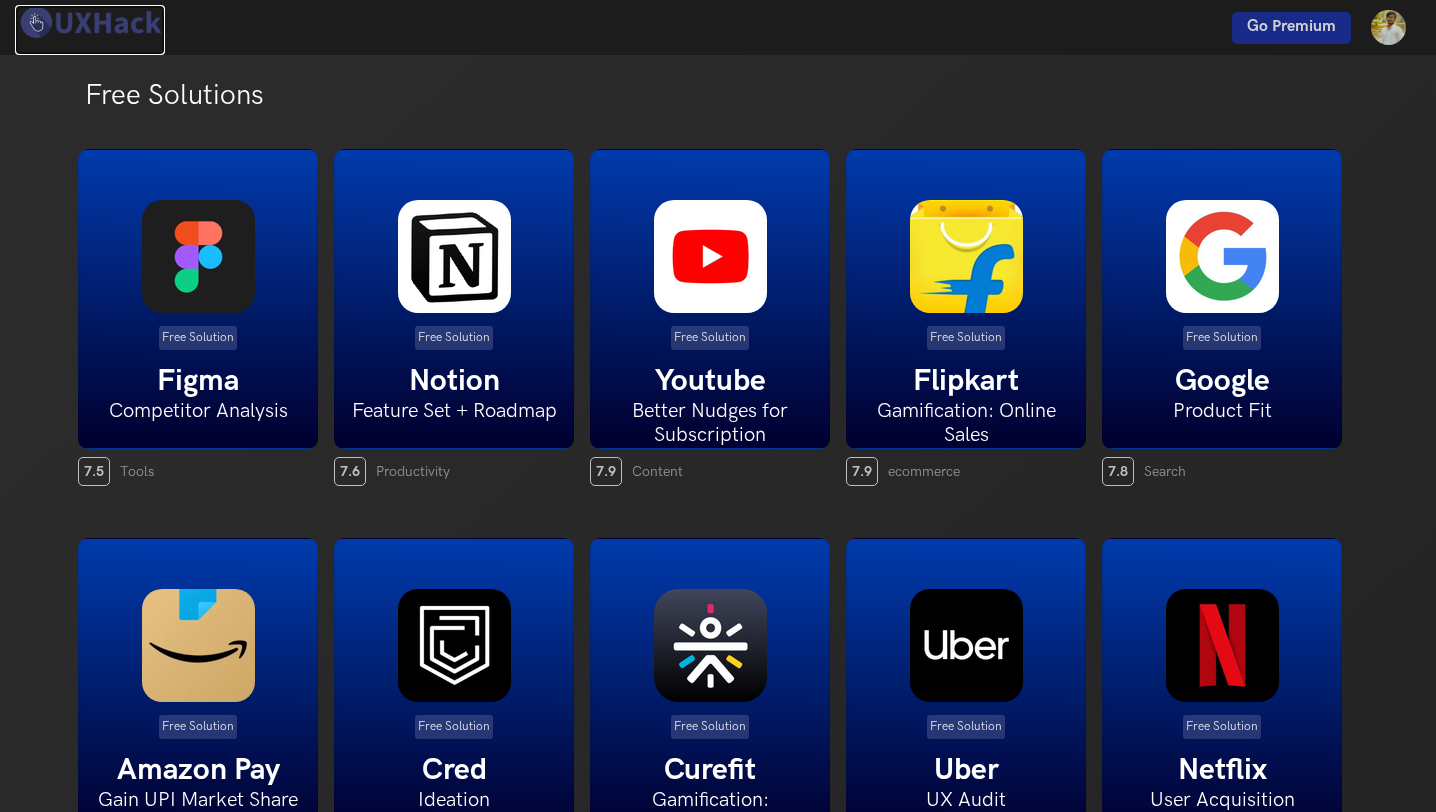 click at bounding box center (90, 22) 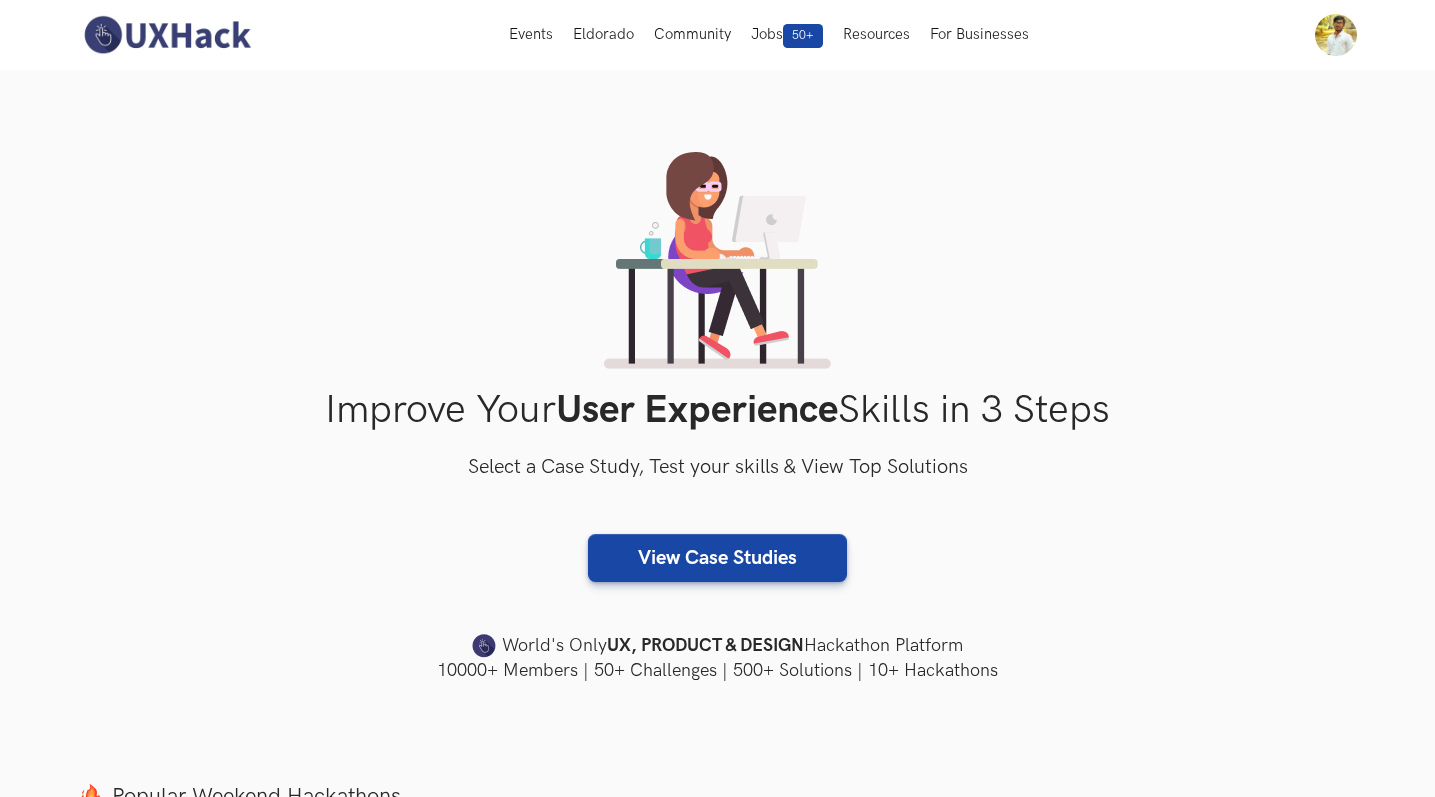 scroll, scrollTop: 0, scrollLeft: 0, axis: both 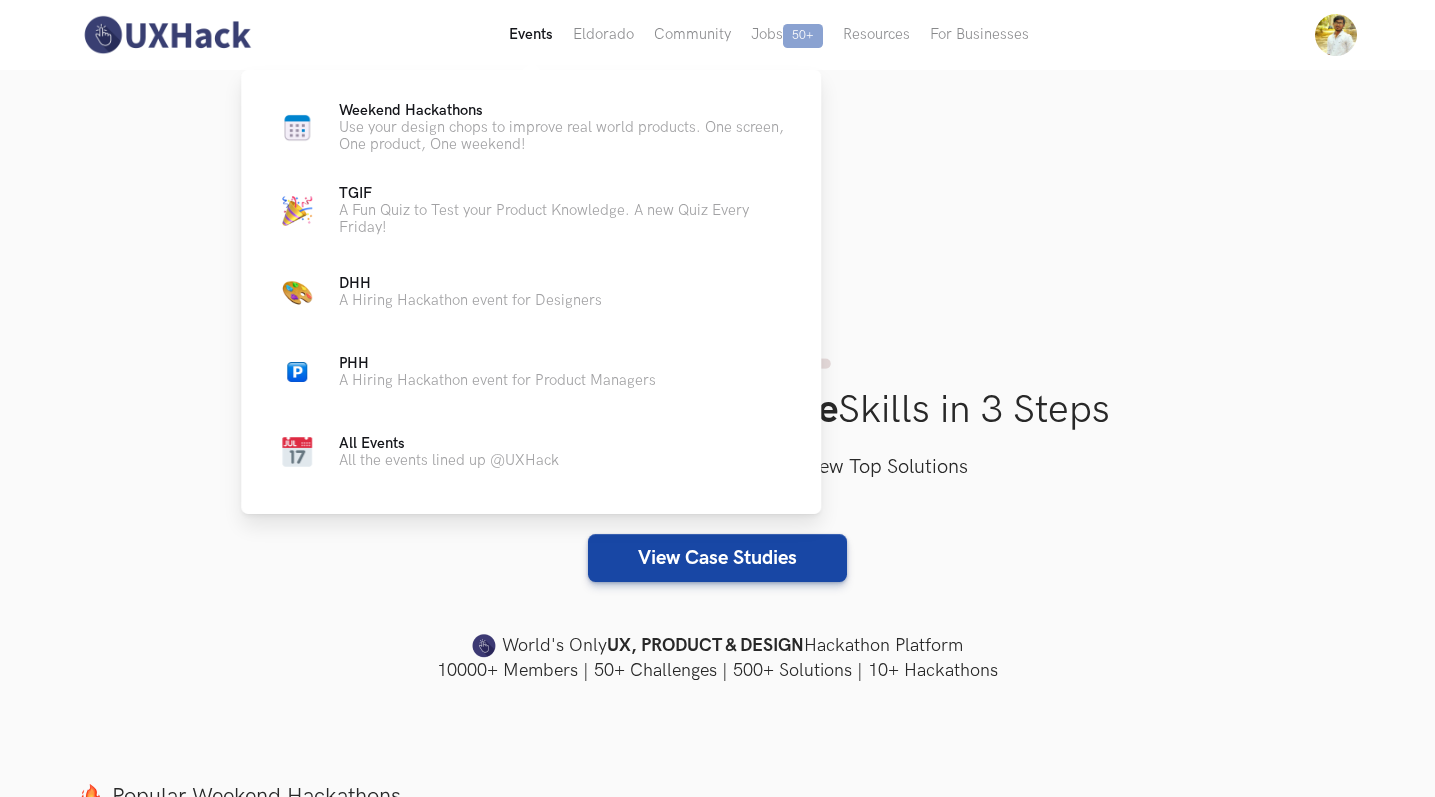 click on "Events  Live" at bounding box center (531, 35) 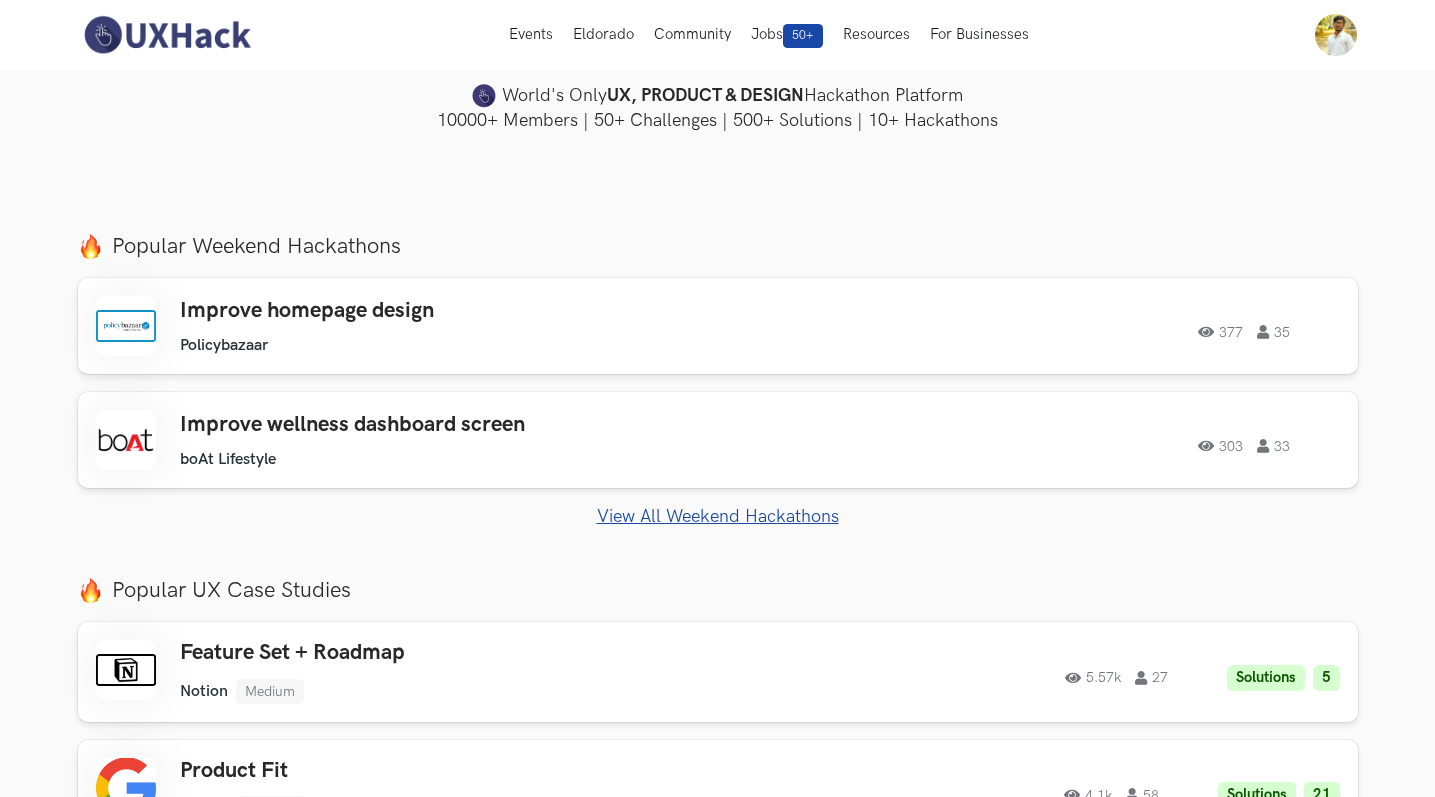 scroll, scrollTop: 532, scrollLeft: 0, axis: vertical 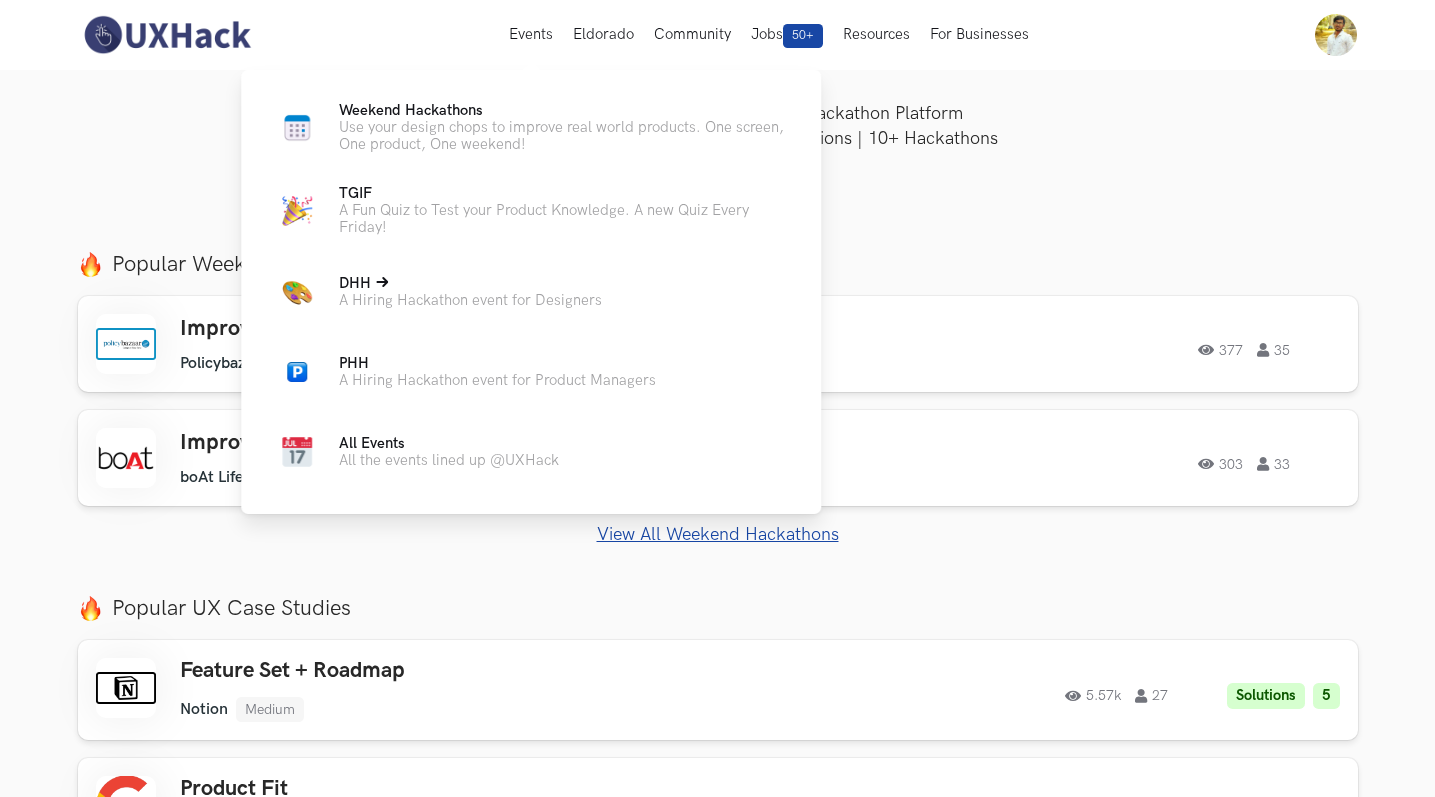 click on "DHH  Live A Hiring Hackathon event for Designers" at bounding box center [531, 292] 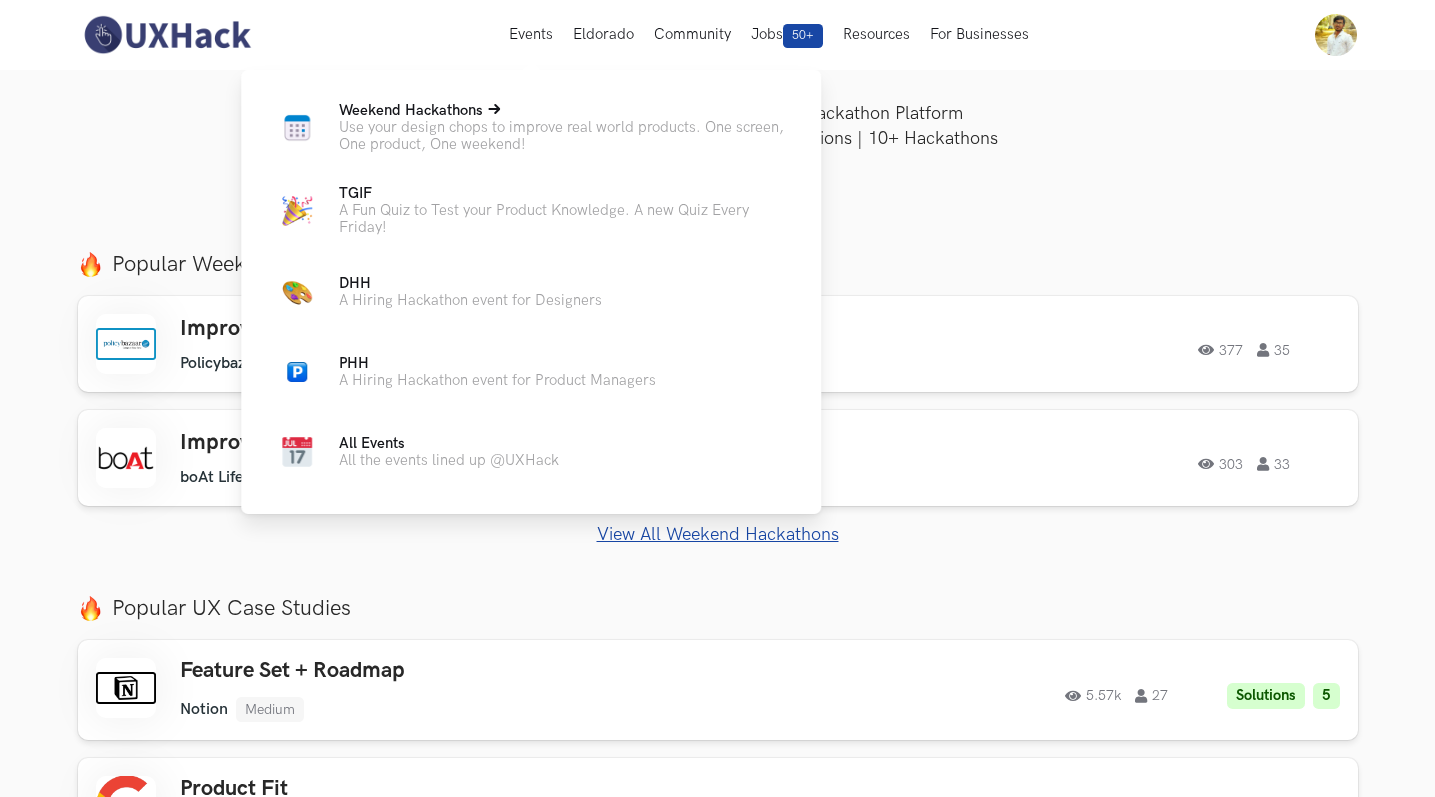 click on "Use your design chops to improve real world products. One screen, One product, One weekend!" at bounding box center (564, 136) 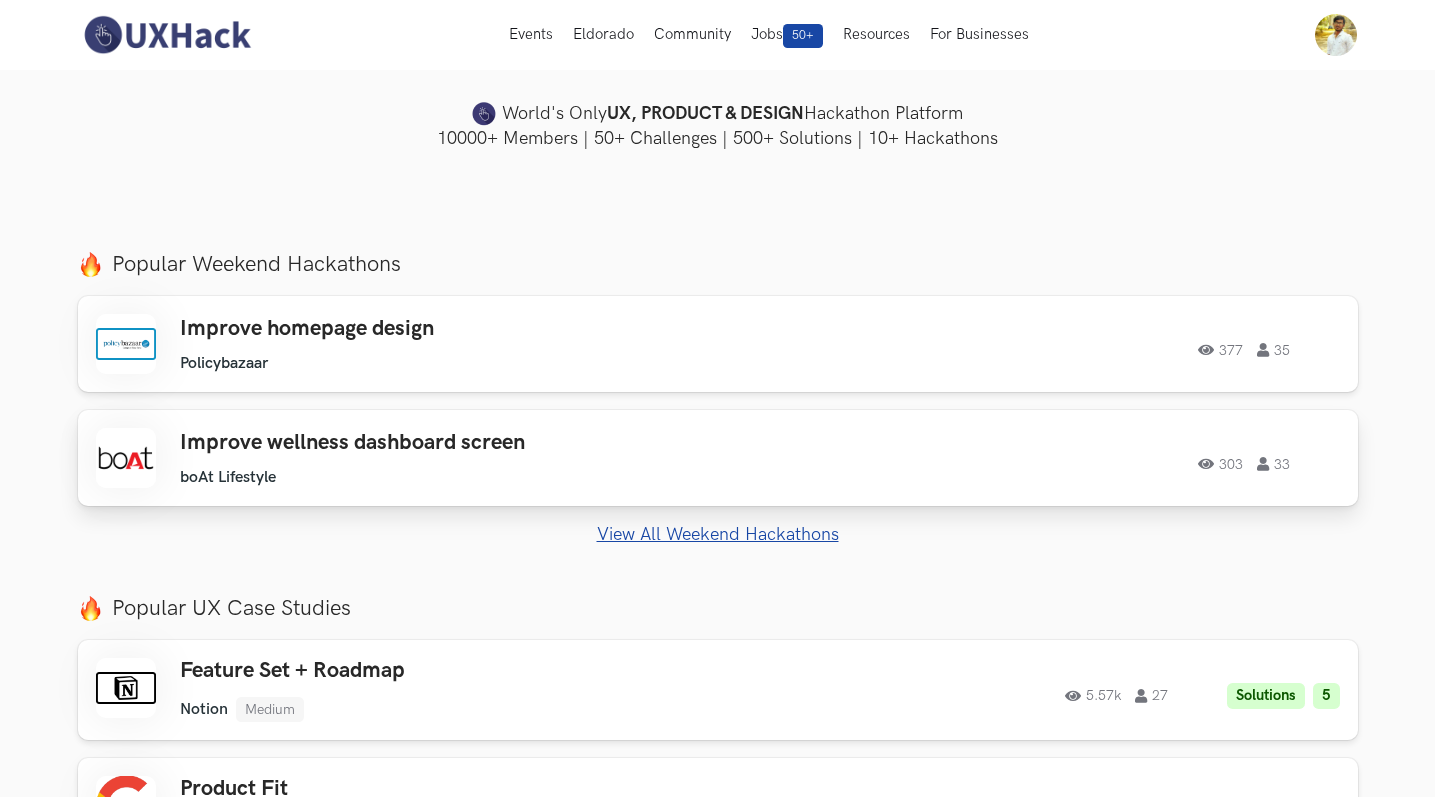 scroll, scrollTop: 539, scrollLeft: 0, axis: vertical 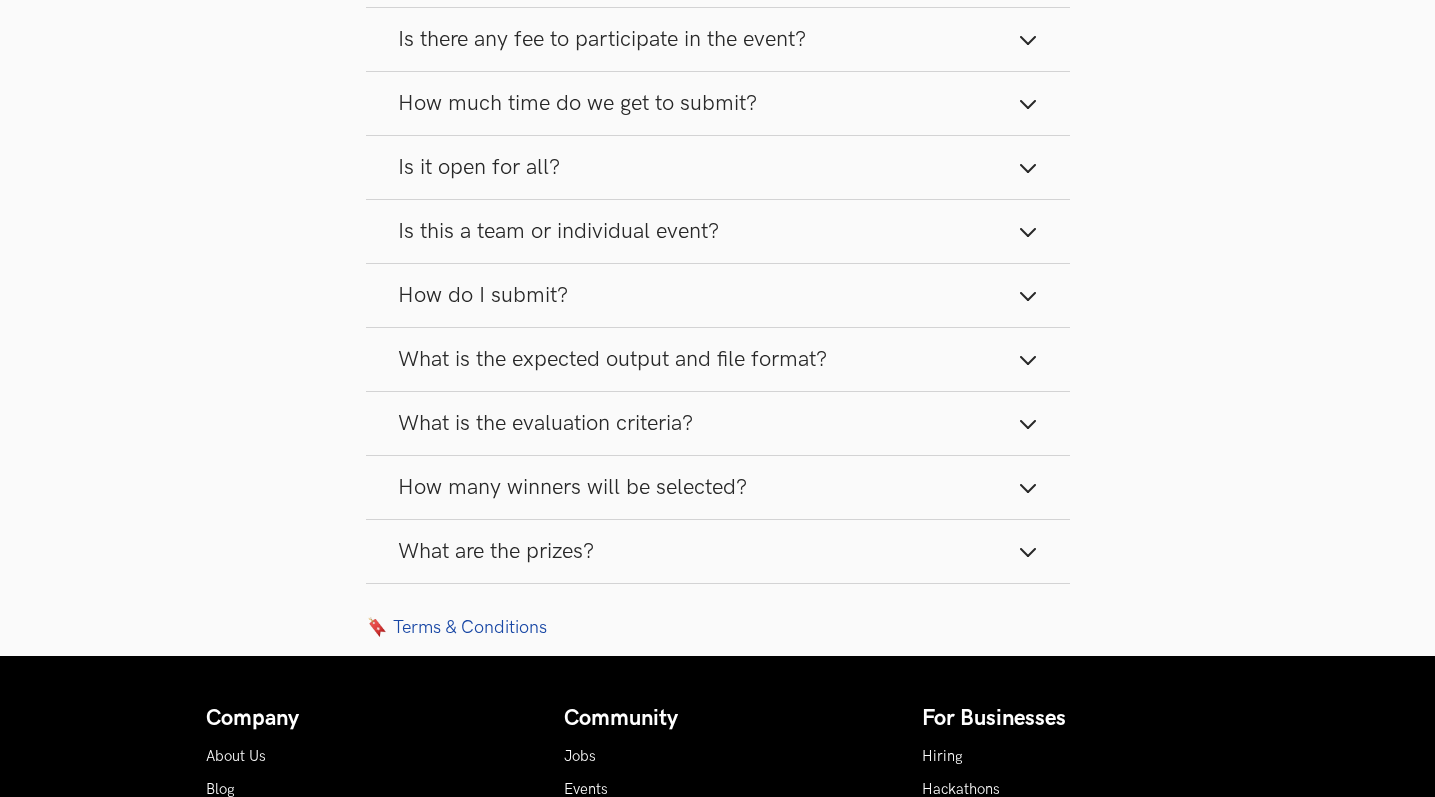 click on "What are the prizes?" at bounding box center (718, 551) 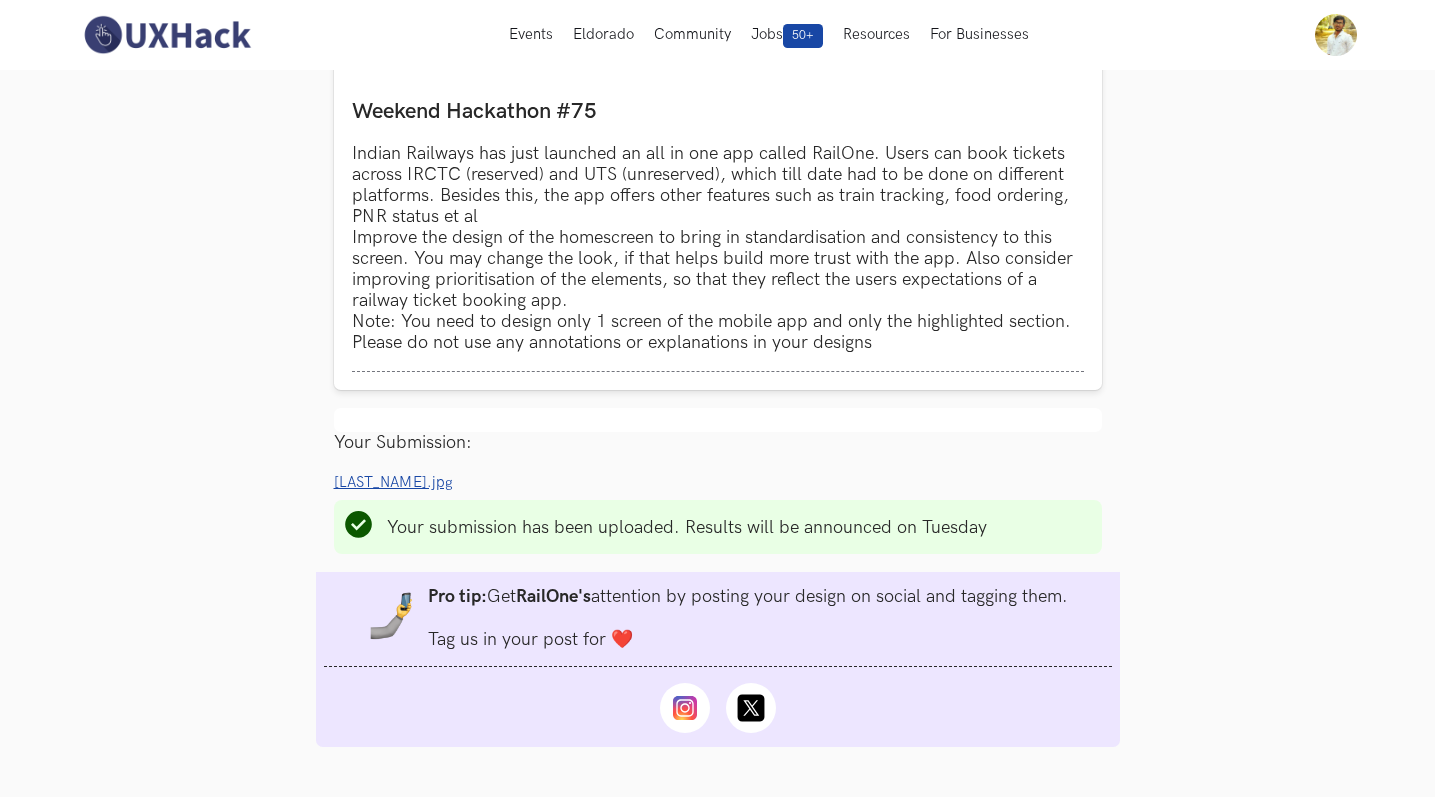 scroll, scrollTop: 0, scrollLeft: 0, axis: both 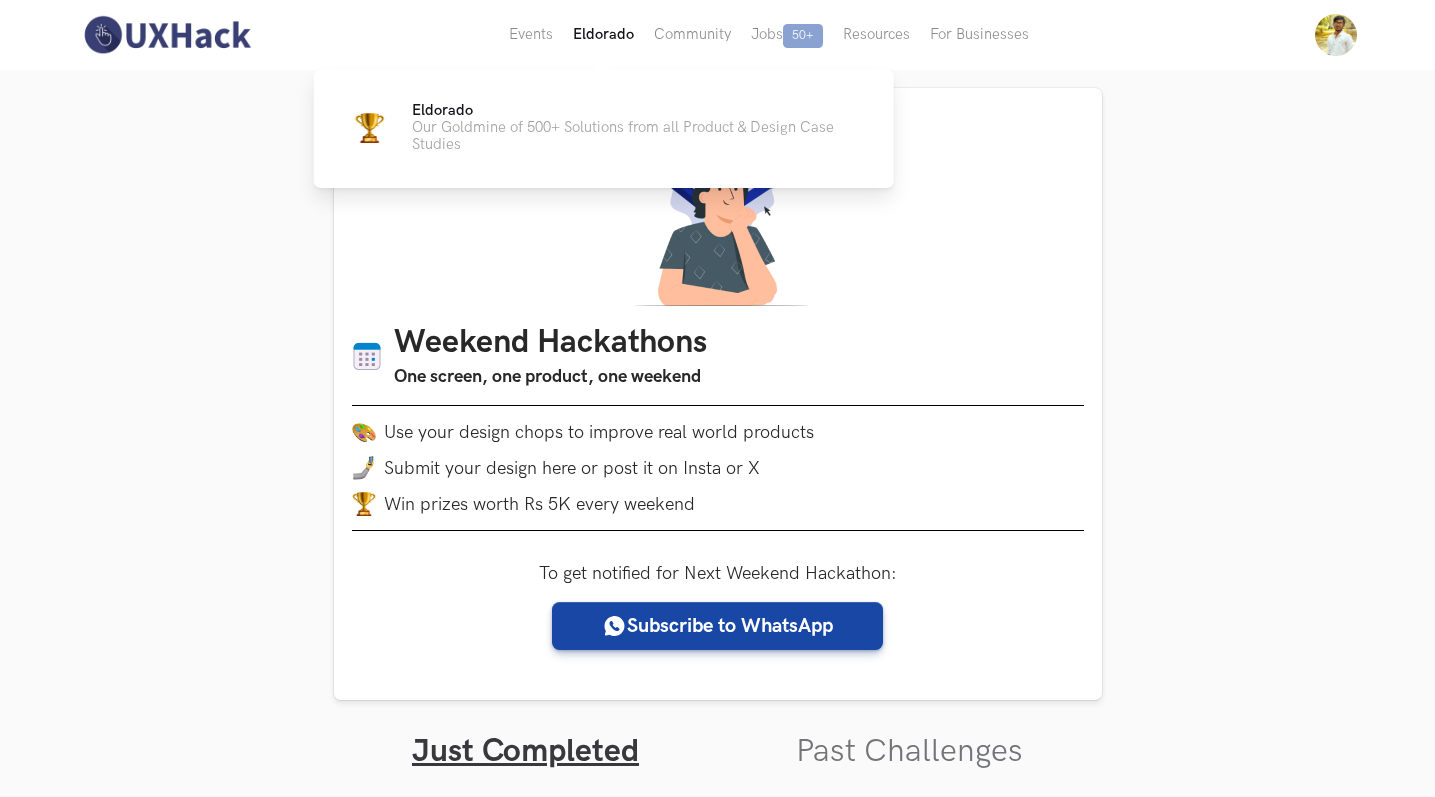 click on "Eldorado" at bounding box center (531, 35) 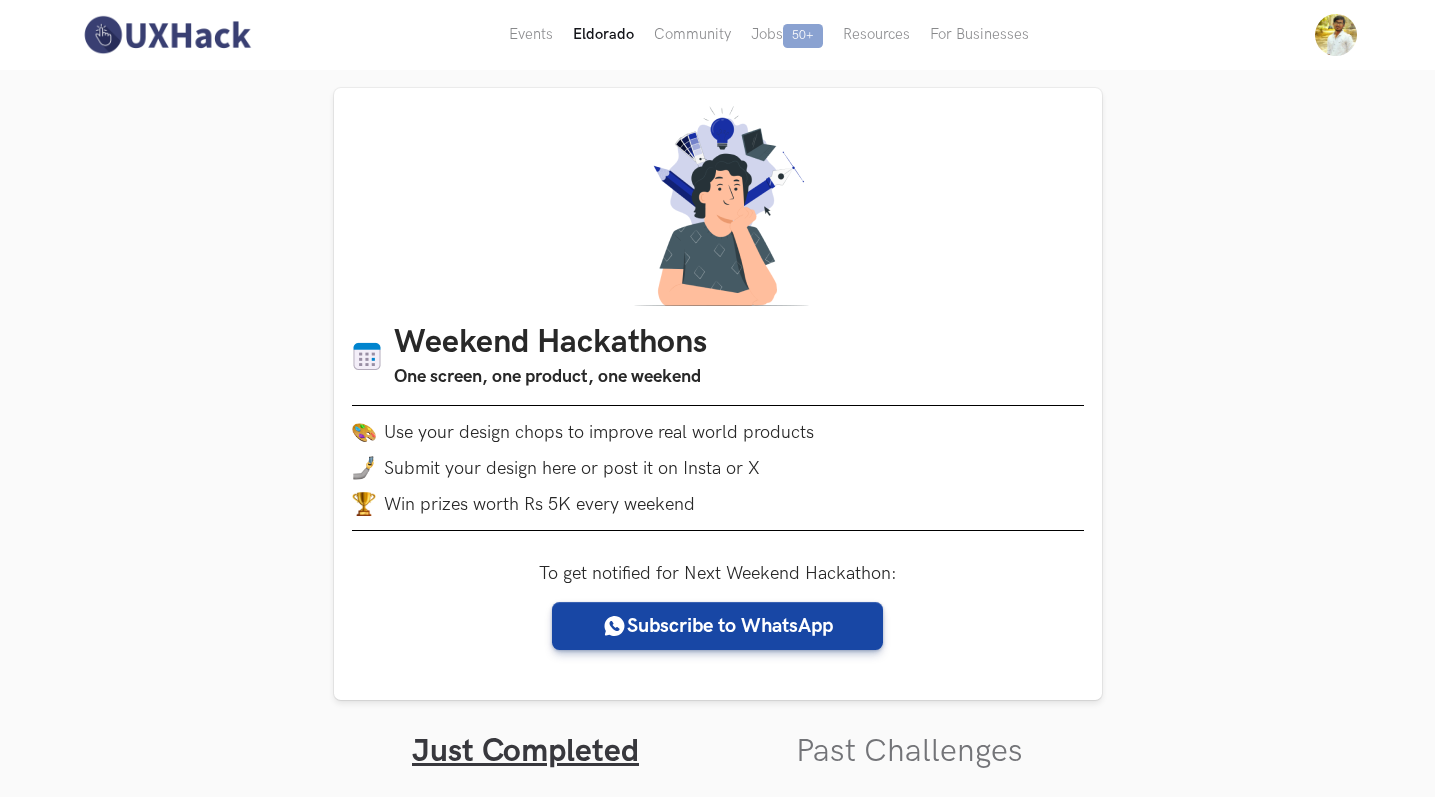 click on "Eldorado" at bounding box center (531, 35) 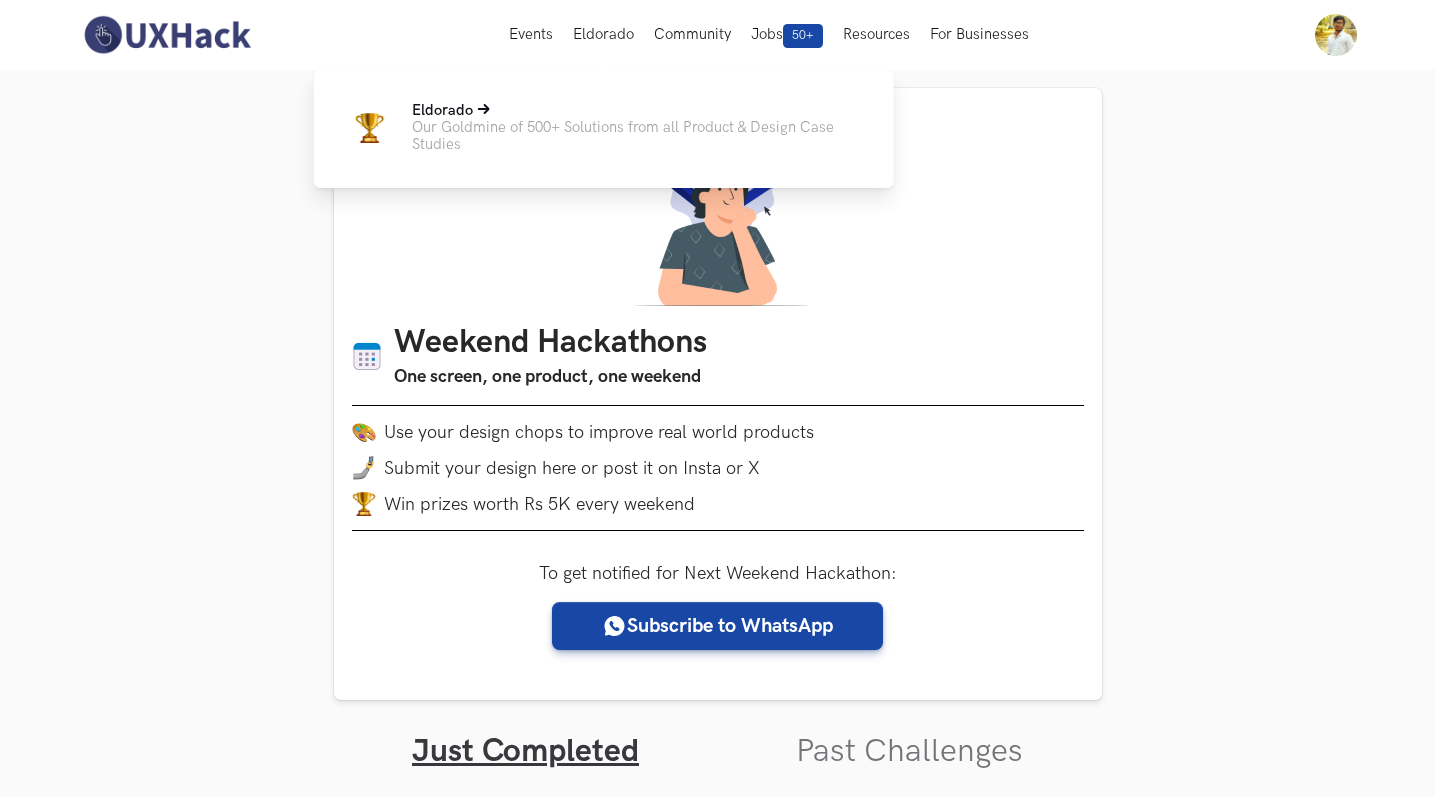 click on "Our Goldmine of 500+ Solutions from all Product & Design Case Studies" at bounding box center (637, 136) 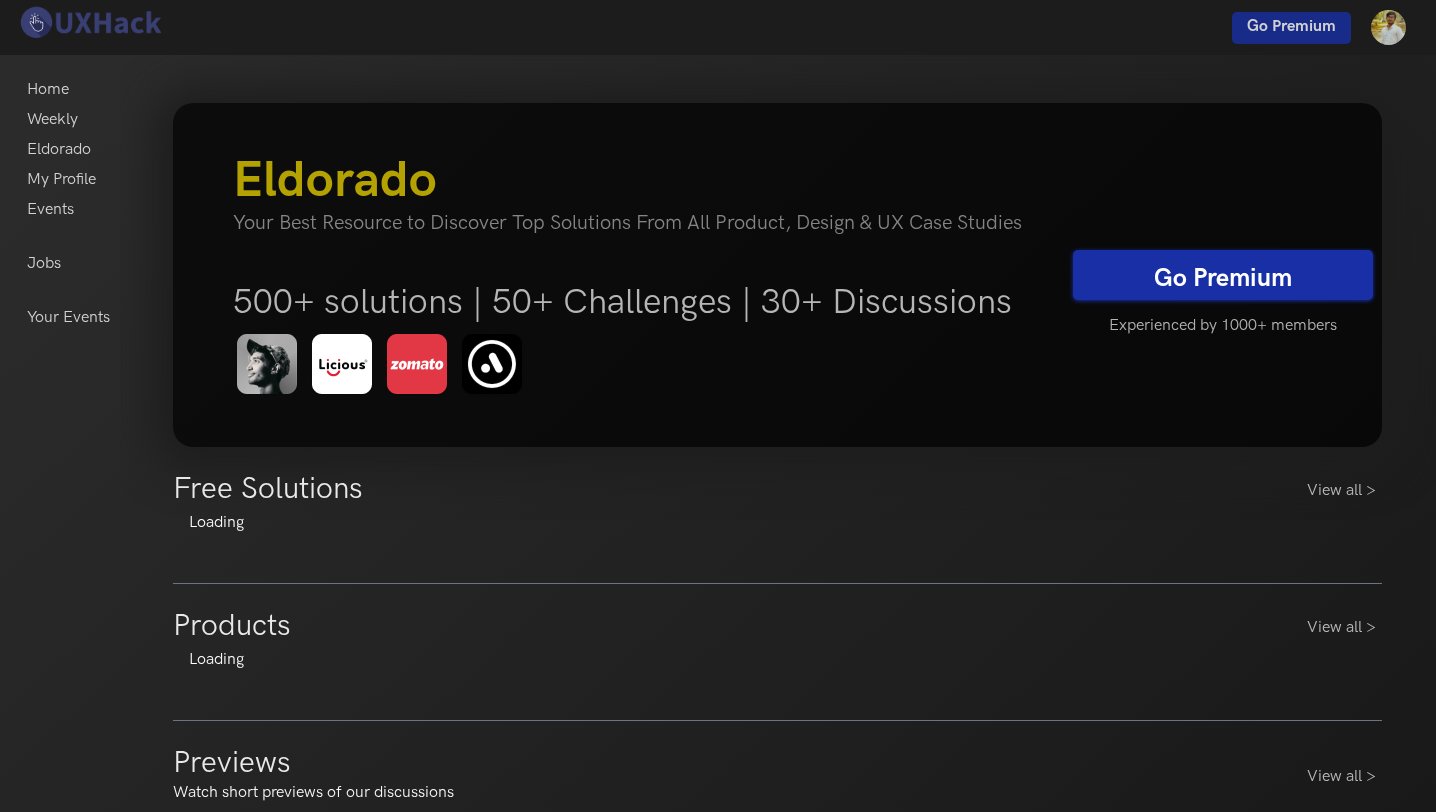 scroll, scrollTop: 0, scrollLeft: 0, axis: both 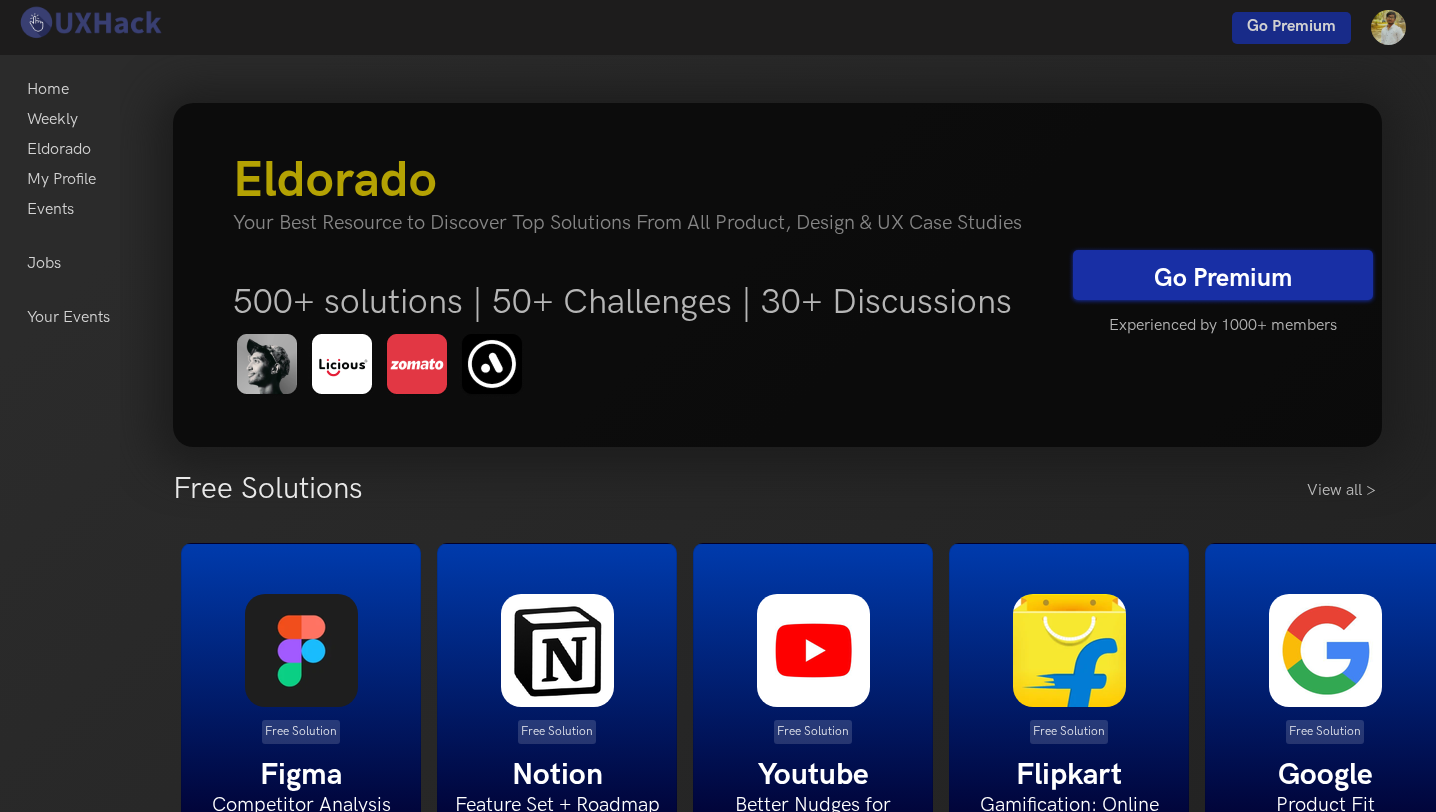 click on "Go Premium" at bounding box center (1223, 275) 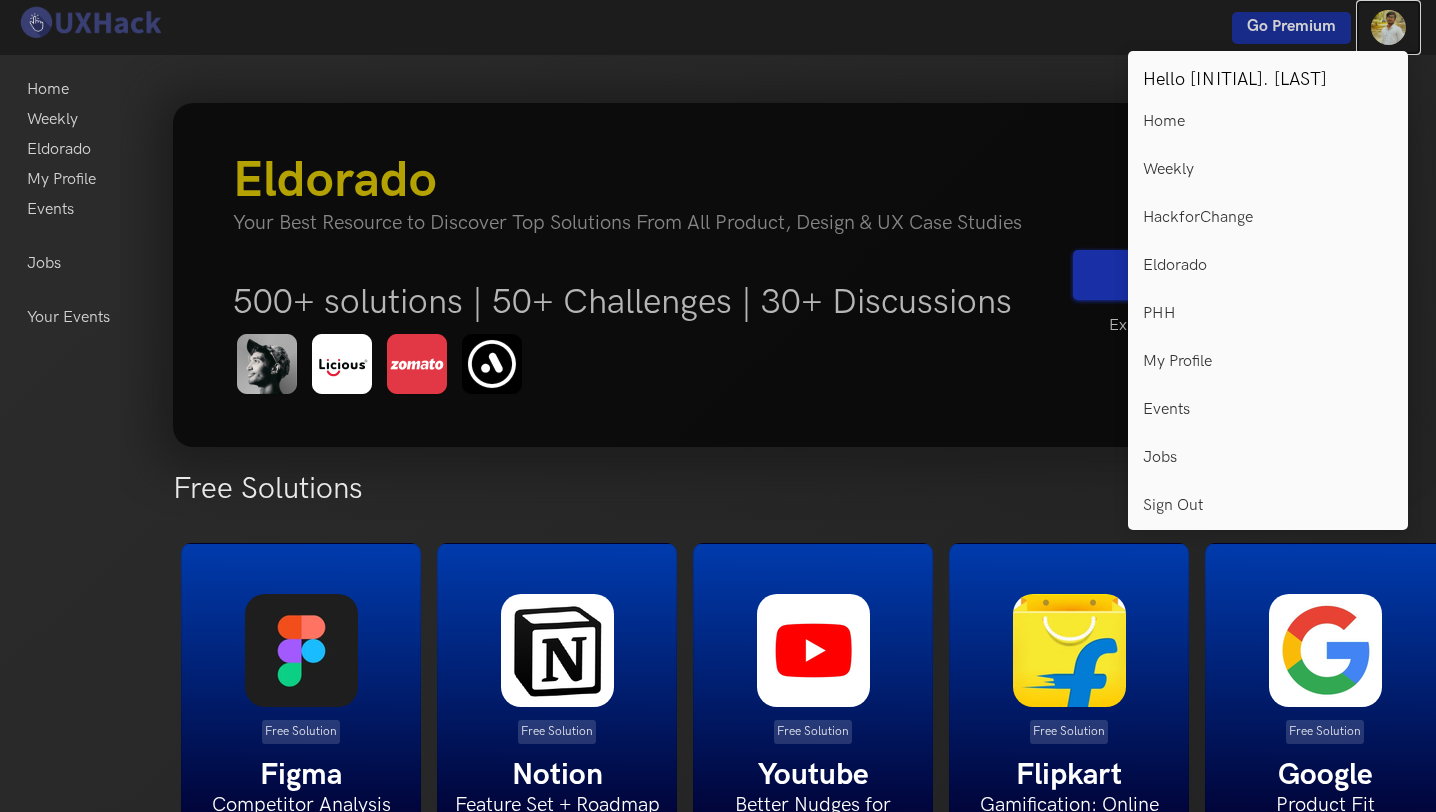 click at bounding box center (1388, 27) 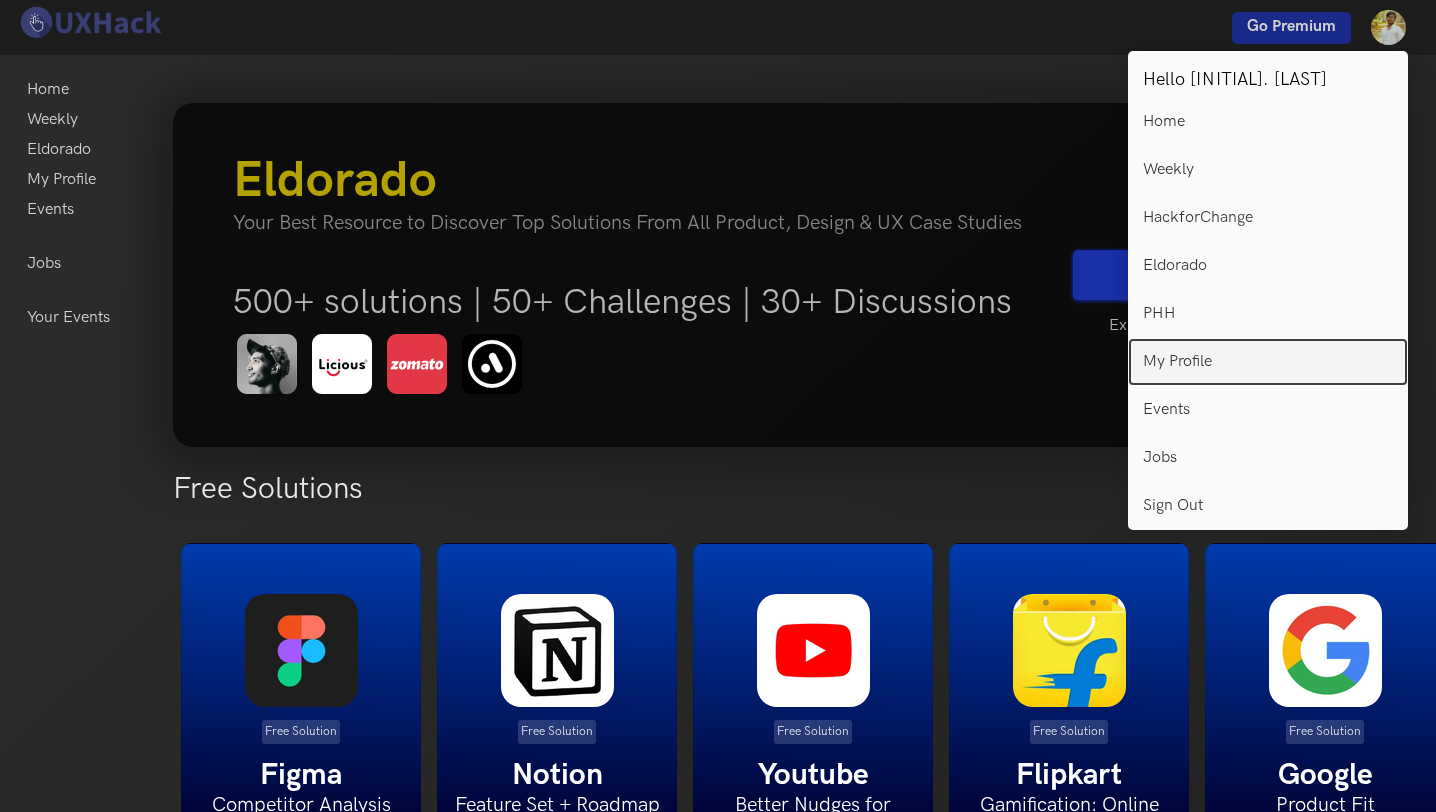 click on "My Profile" at bounding box center (1177, 362) 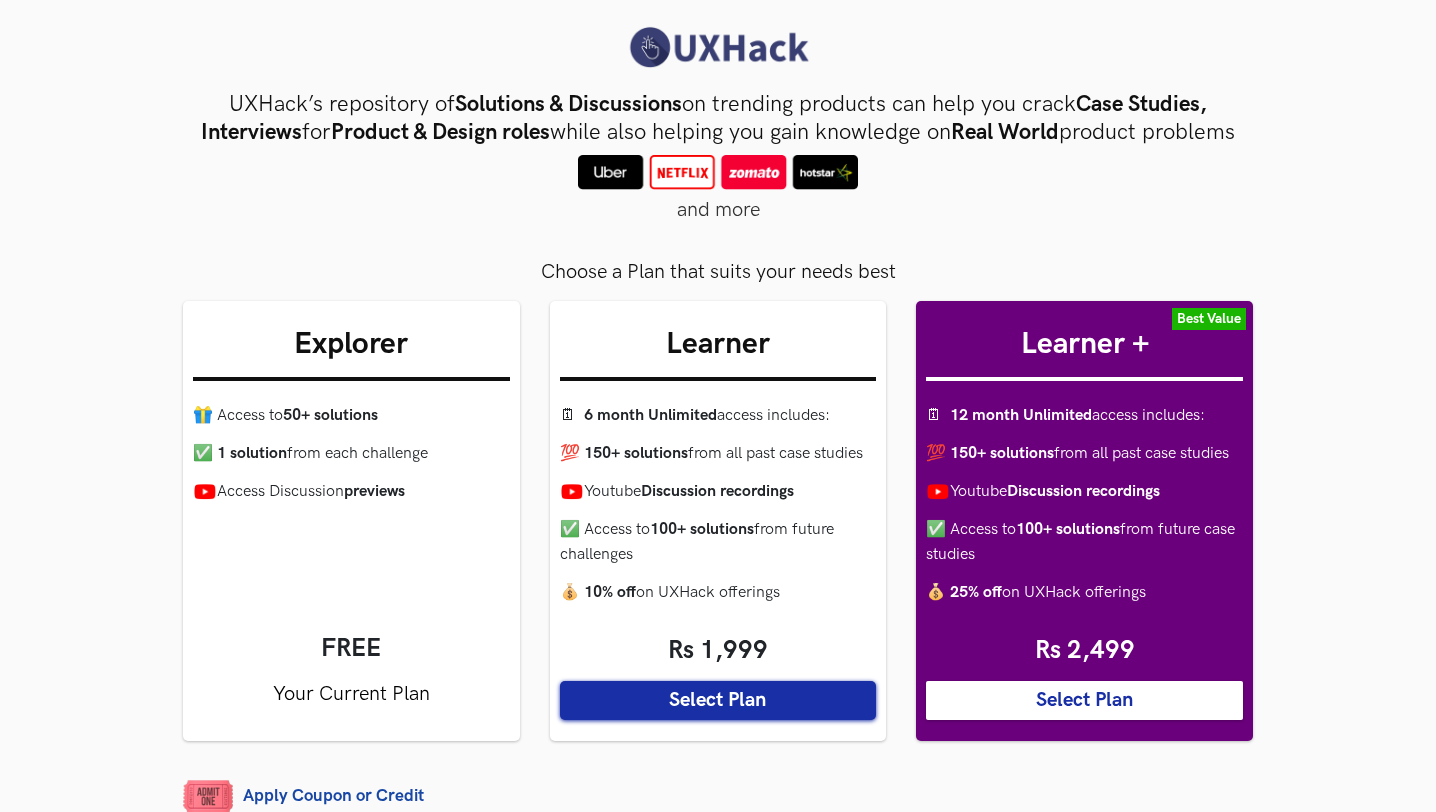 scroll, scrollTop: 0, scrollLeft: 0, axis: both 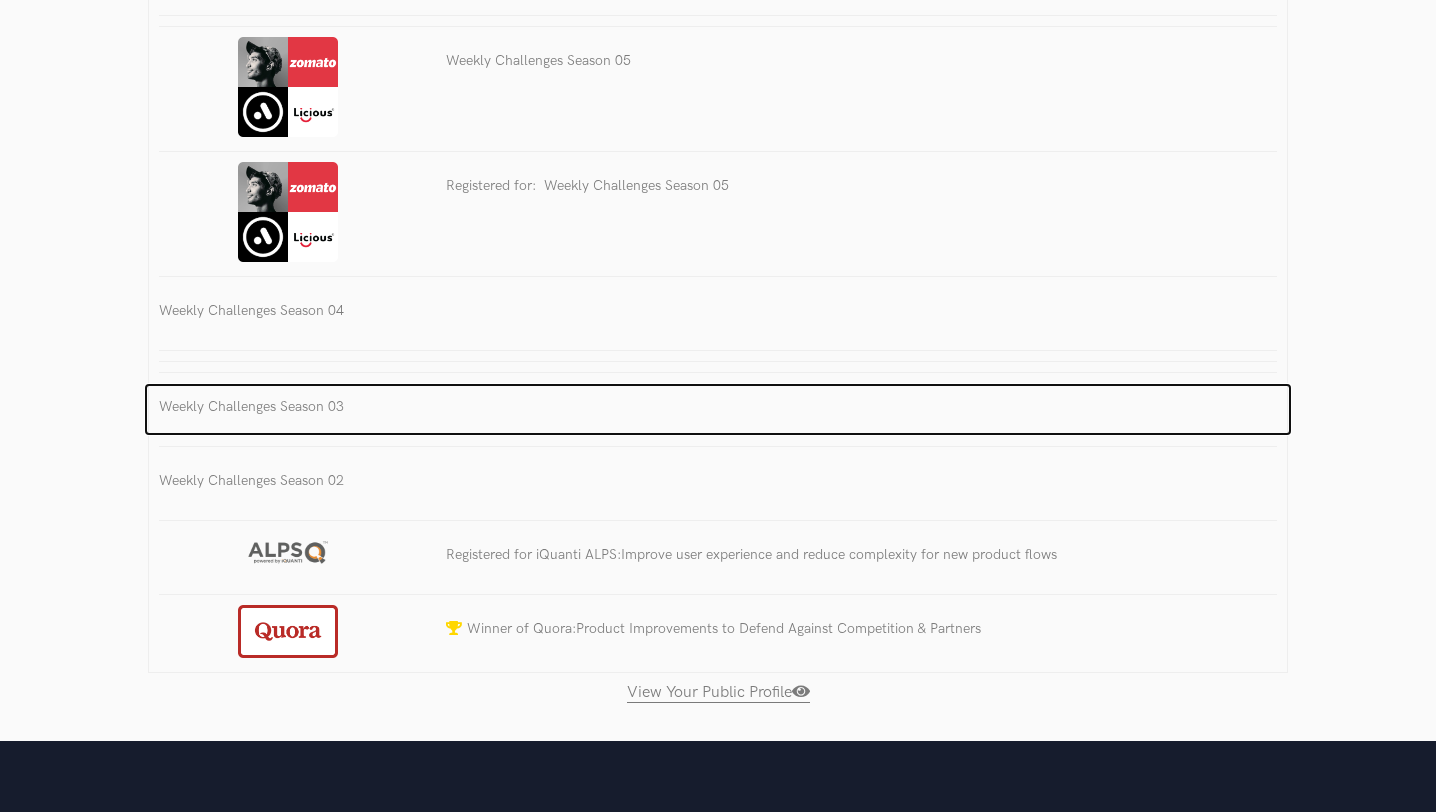 click on "Weekly Challenges Season 03" at bounding box center [718, 407] 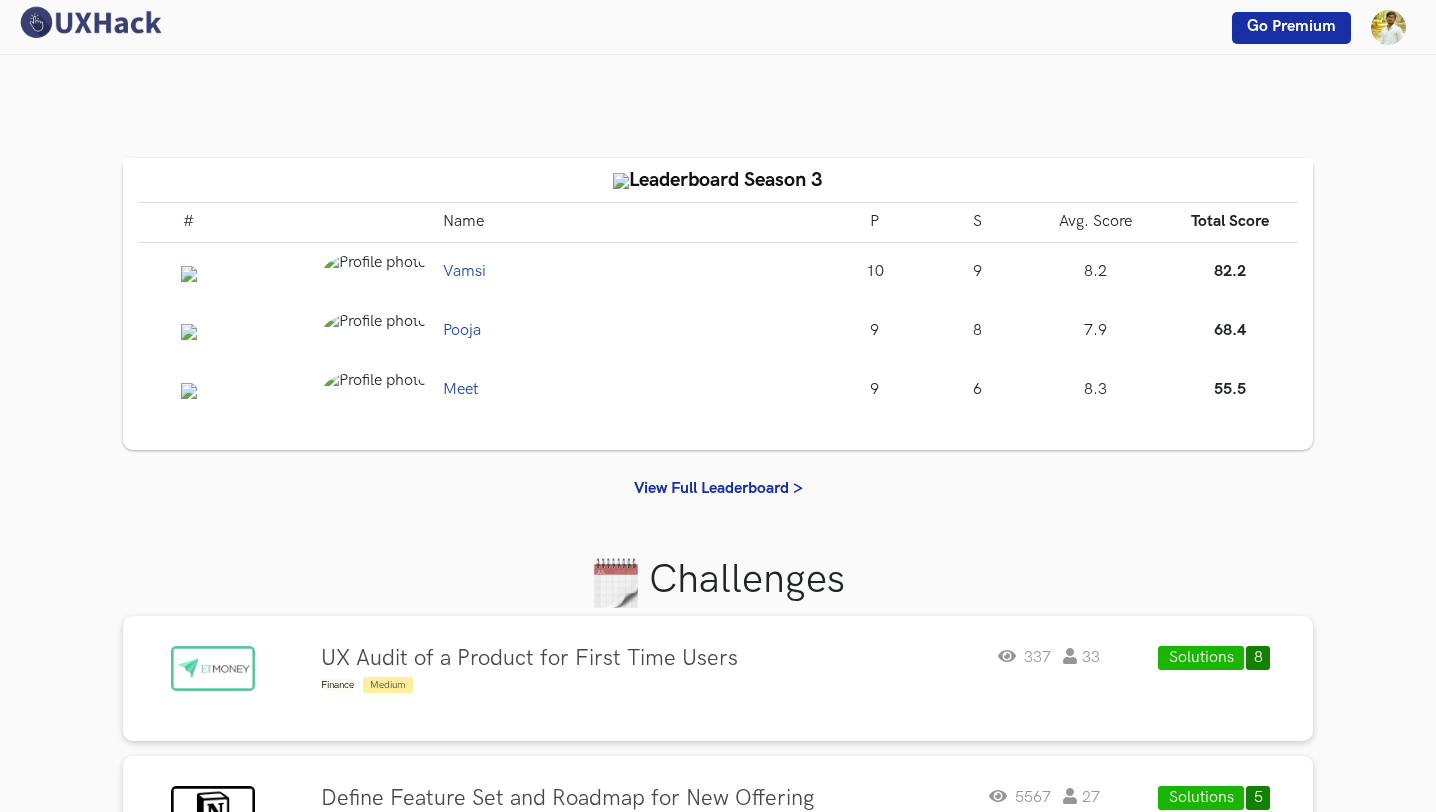 scroll, scrollTop: 0, scrollLeft: 0, axis: both 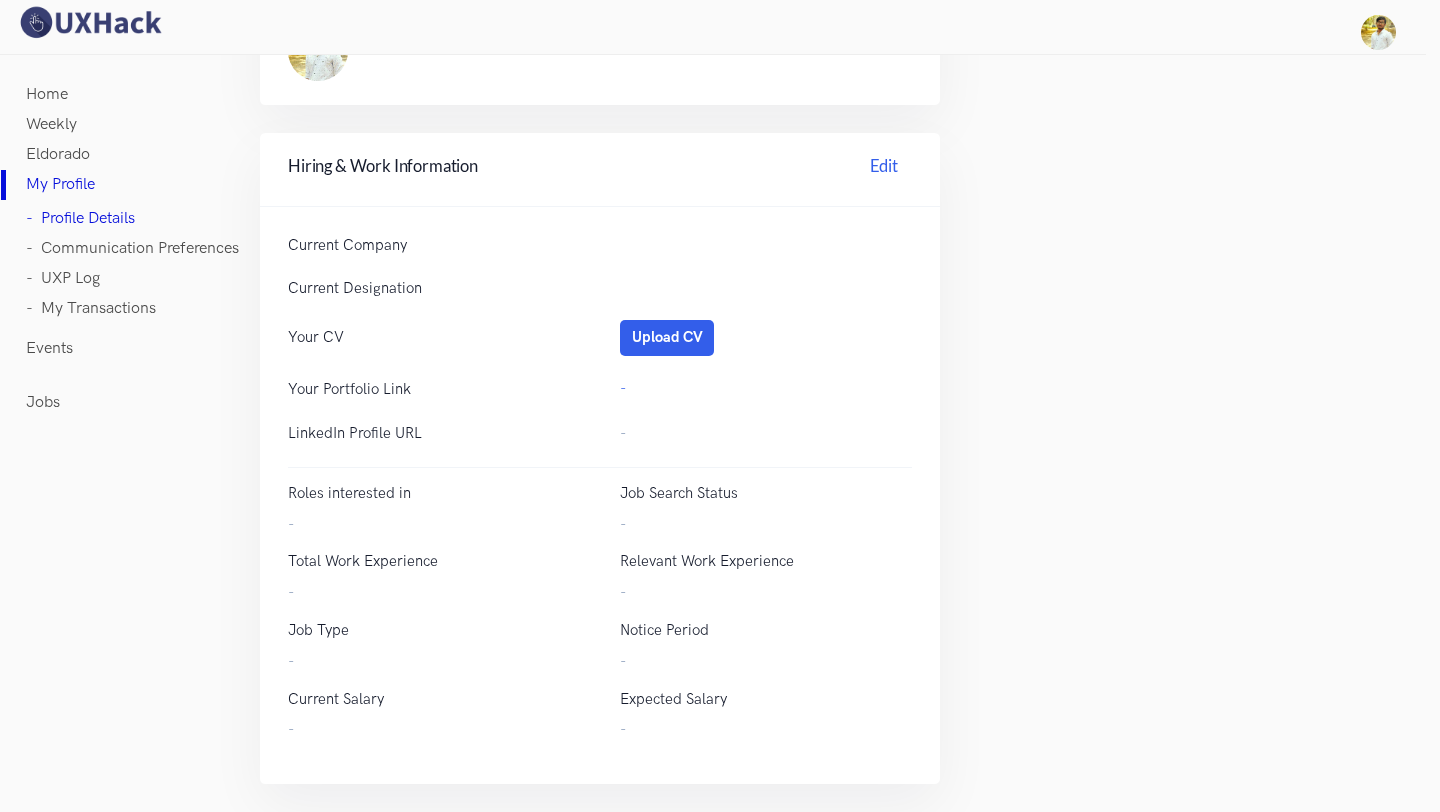 click on "Home" at bounding box center [47, 95] 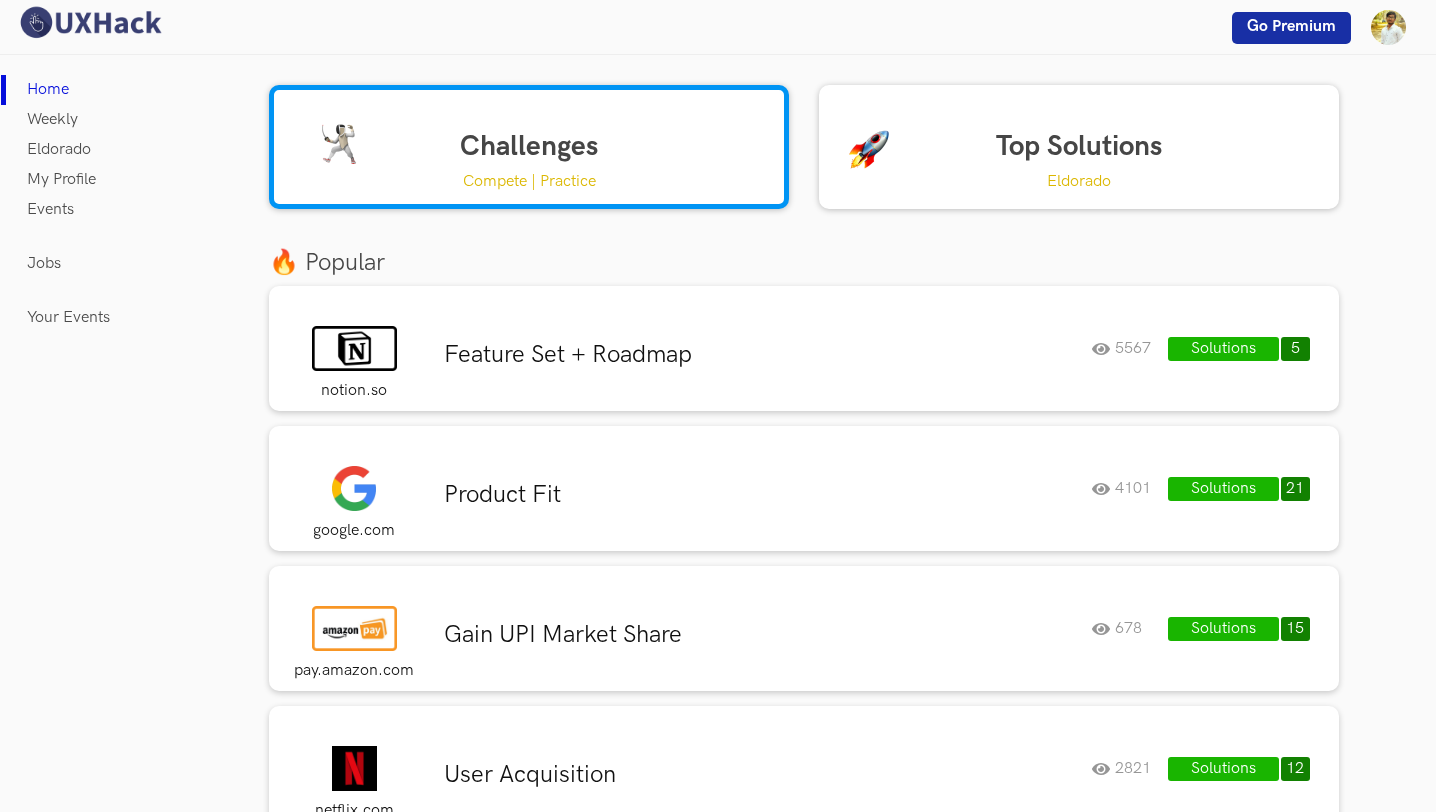 scroll, scrollTop: 0, scrollLeft: 0, axis: both 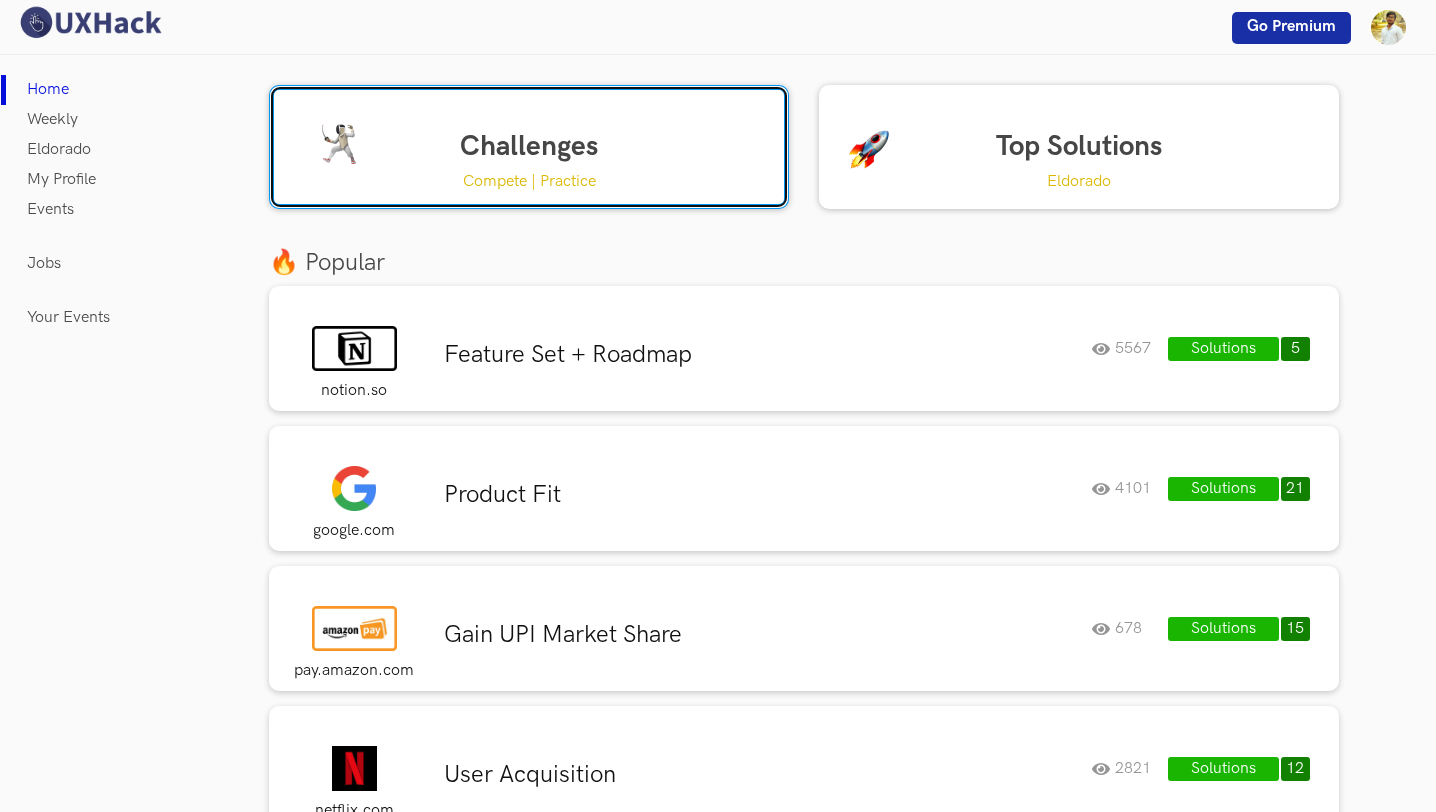 click on "Challenges Compete | Practice" at bounding box center [529, 147] 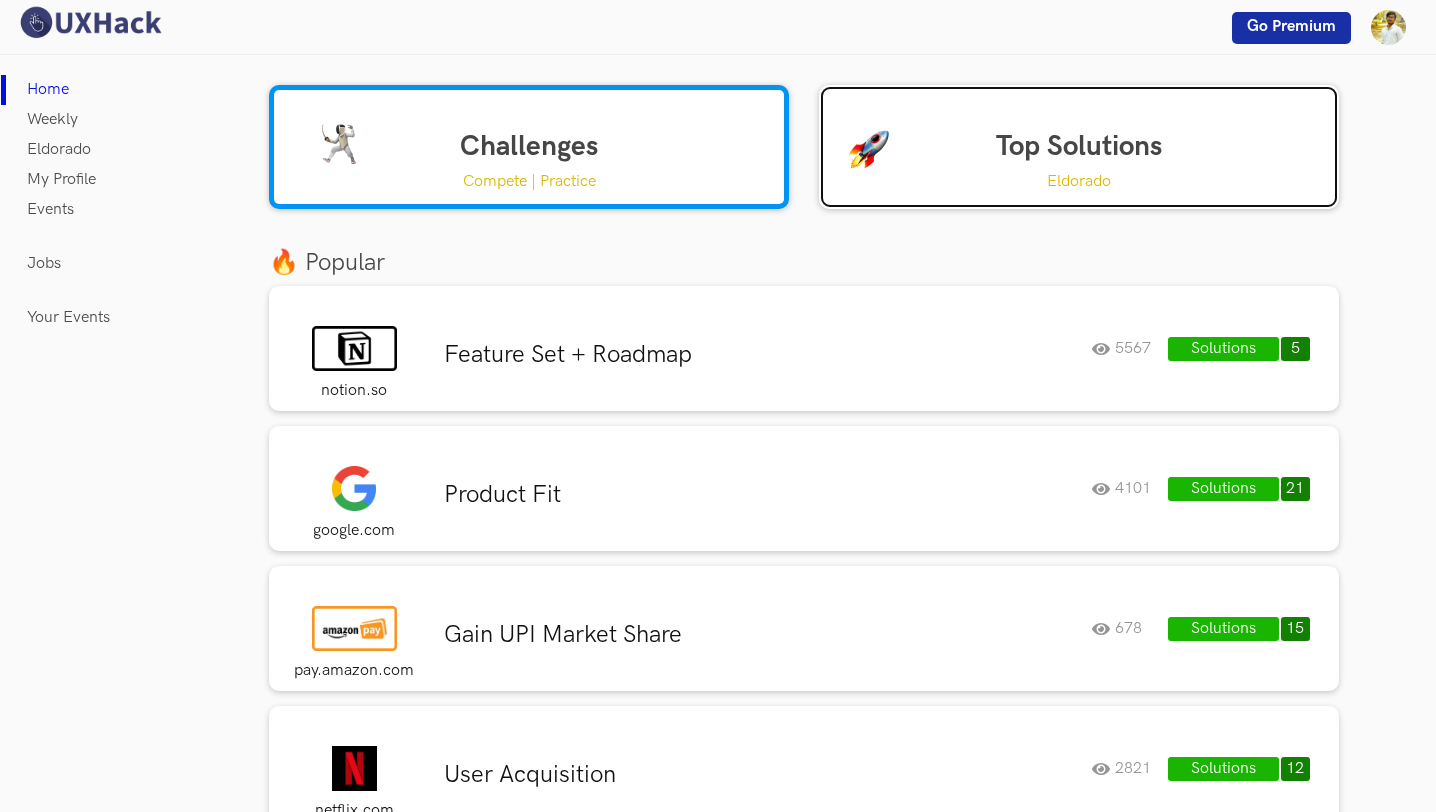 click on "Top Solutions Eldorado" at bounding box center (1079, 147) 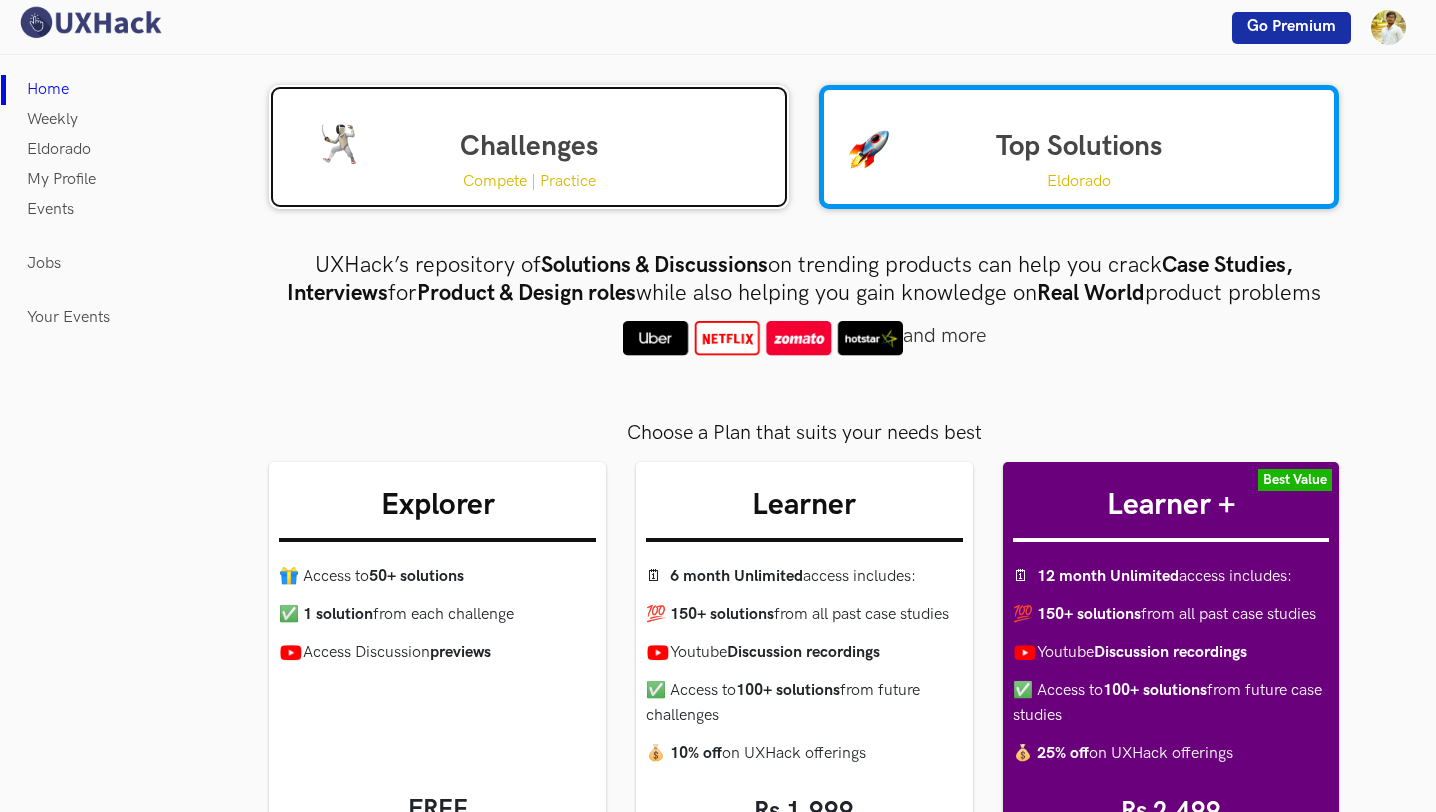 click on "Challenges Compete | Practice" at bounding box center (529, 147) 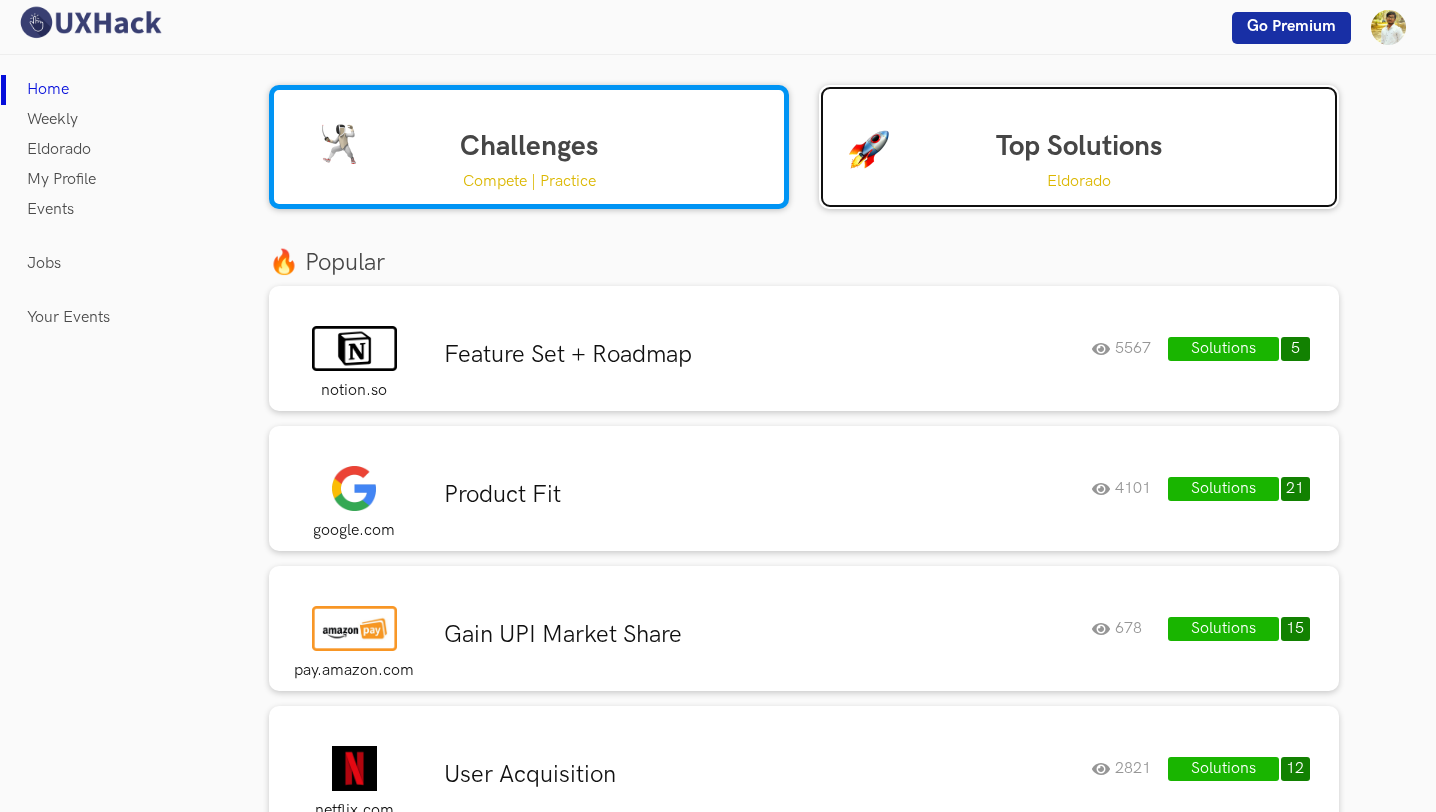 click at bounding box center [869, 149] 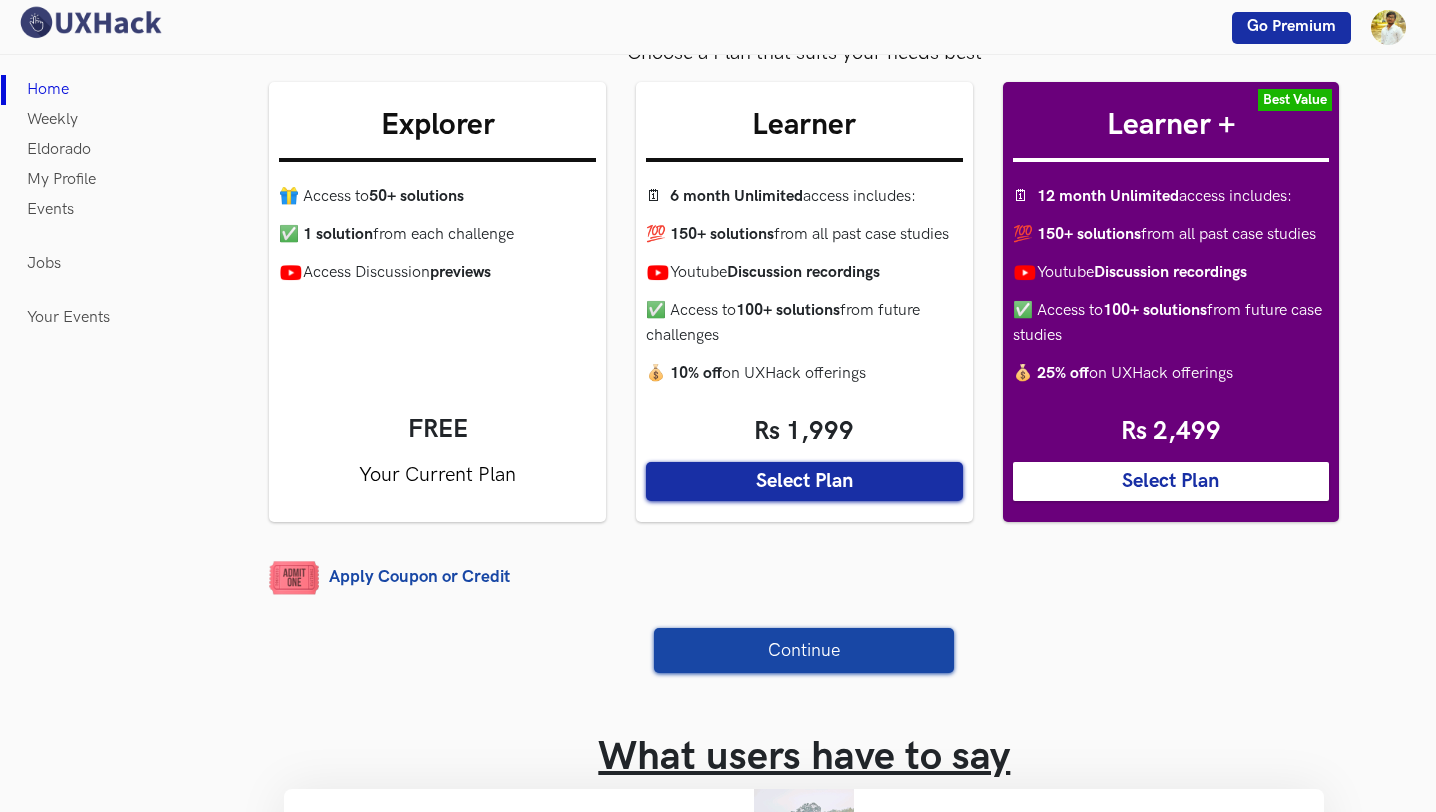 scroll, scrollTop: 378, scrollLeft: 0, axis: vertical 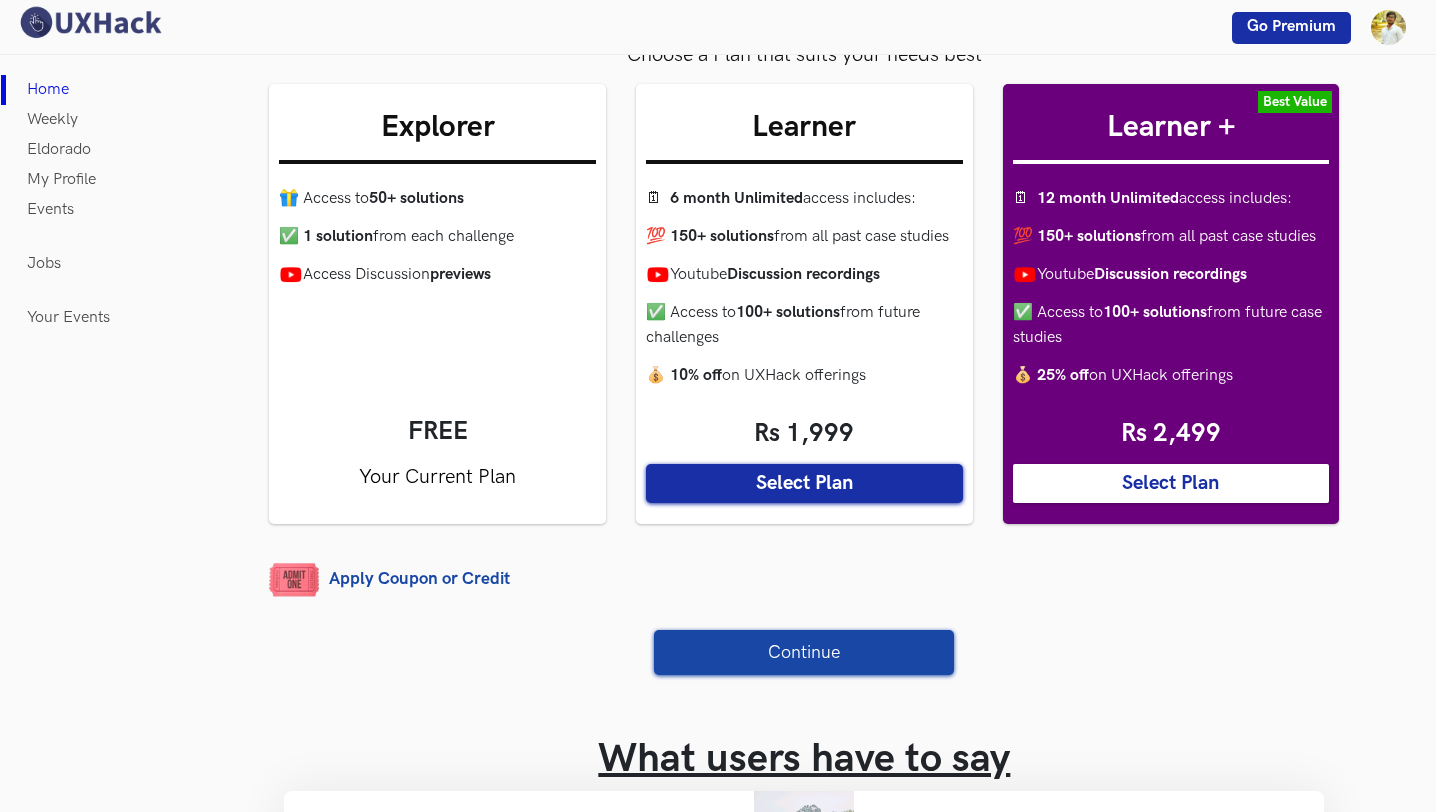 click on "🎁 Access to  50+ solutions ✅ 1 solution  from each challenge  Access Discussion  previews" at bounding box center (437, 286) 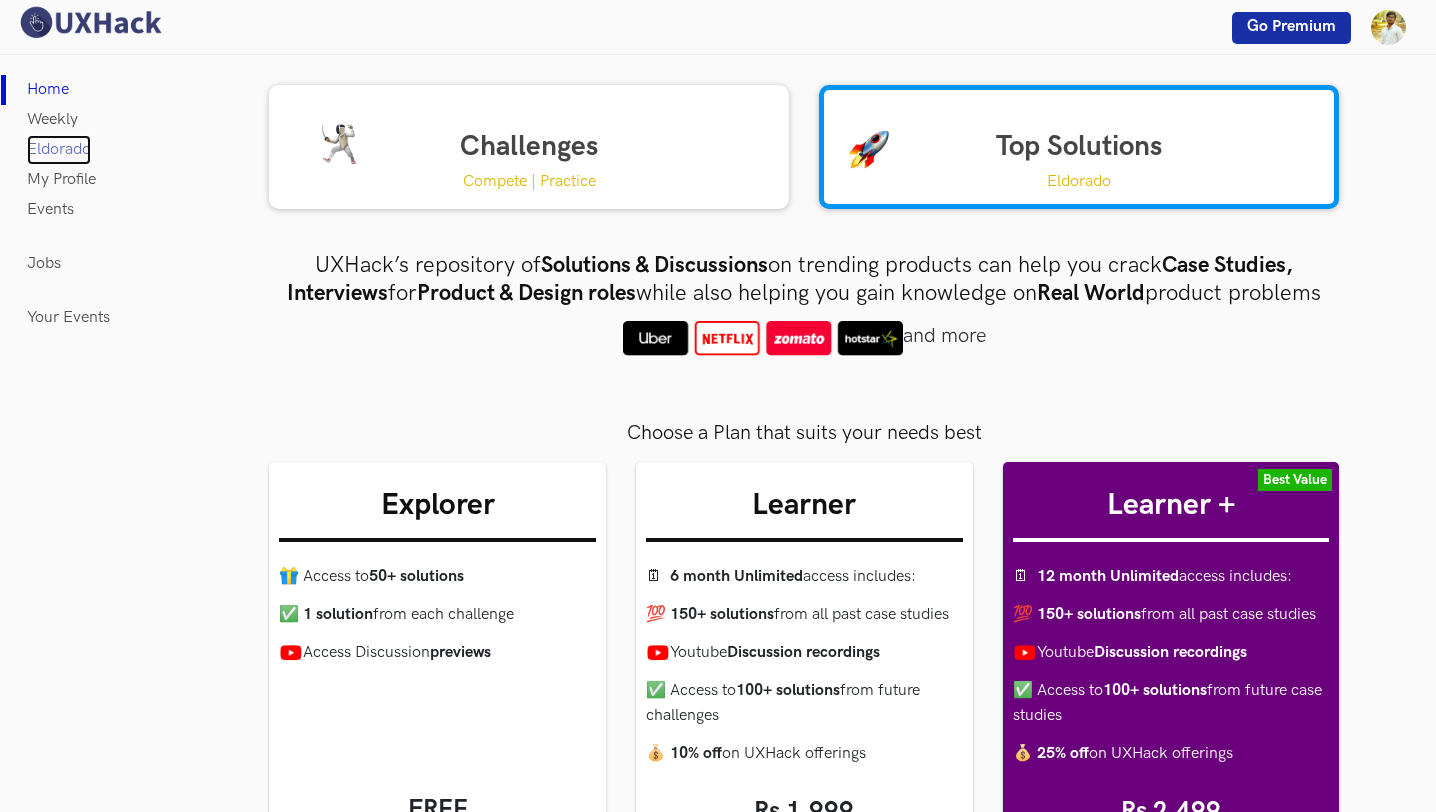 click on "Eldorado" at bounding box center (59, 150) 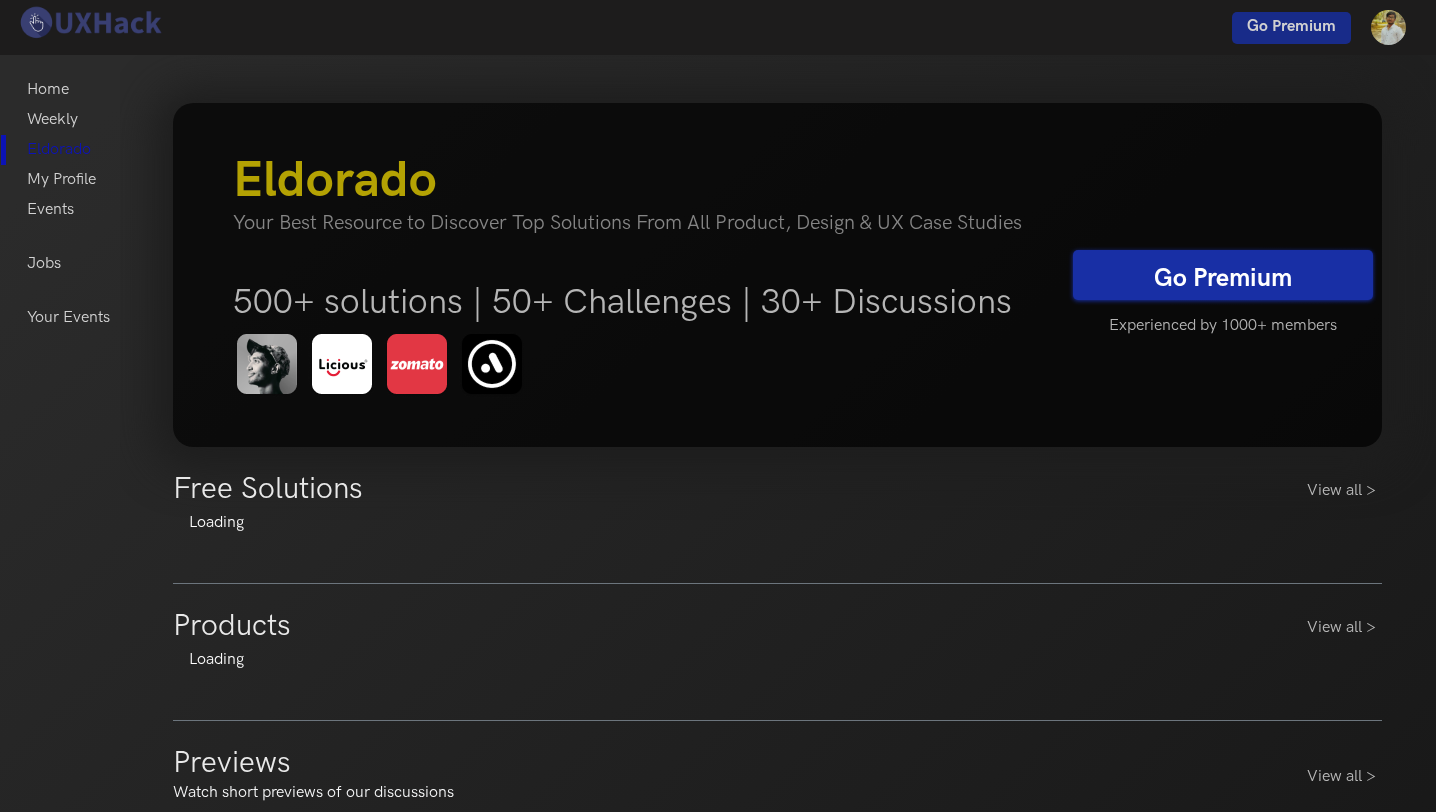 scroll, scrollTop: 0, scrollLeft: 0, axis: both 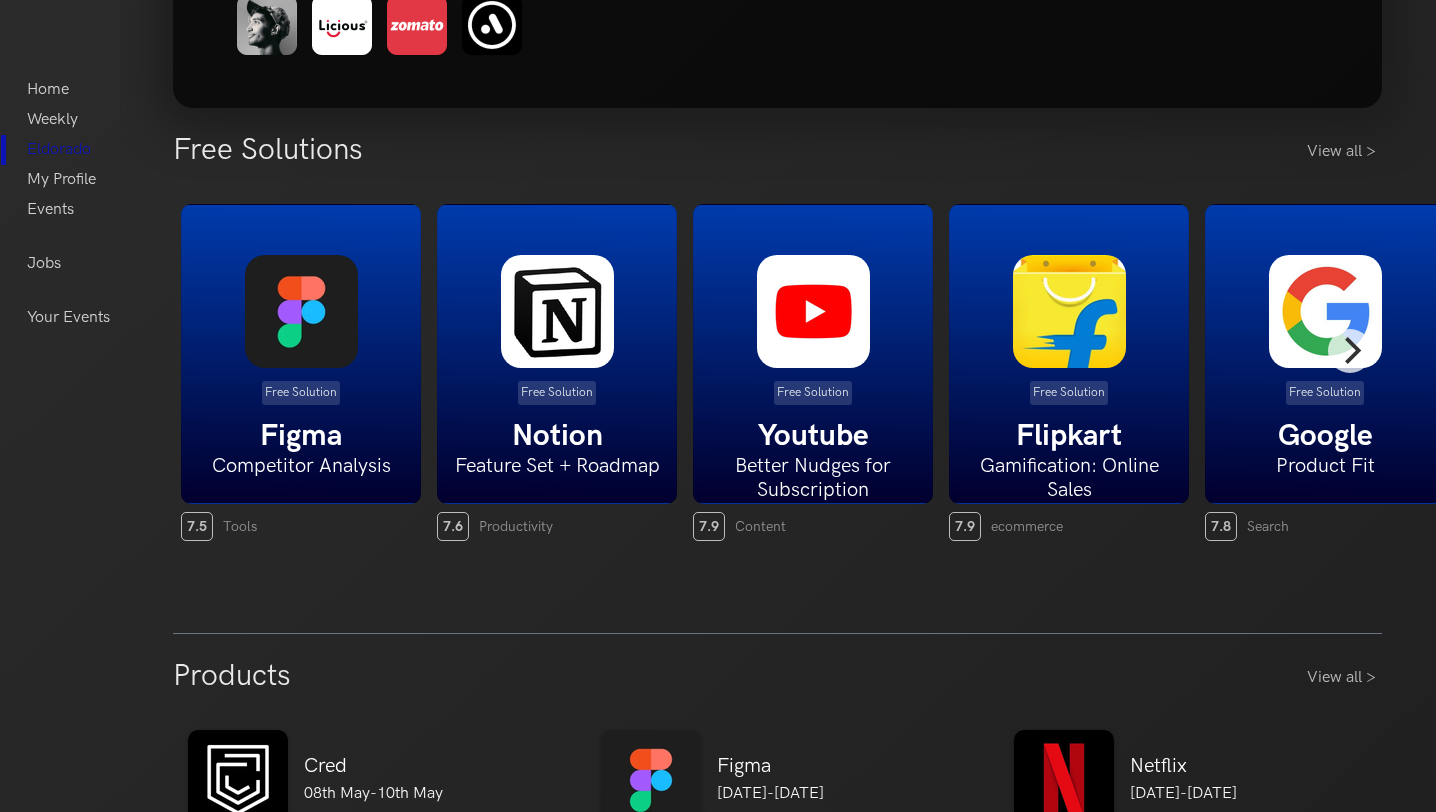 click on "Gamification: Online Sales" at bounding box center [1069, 478] 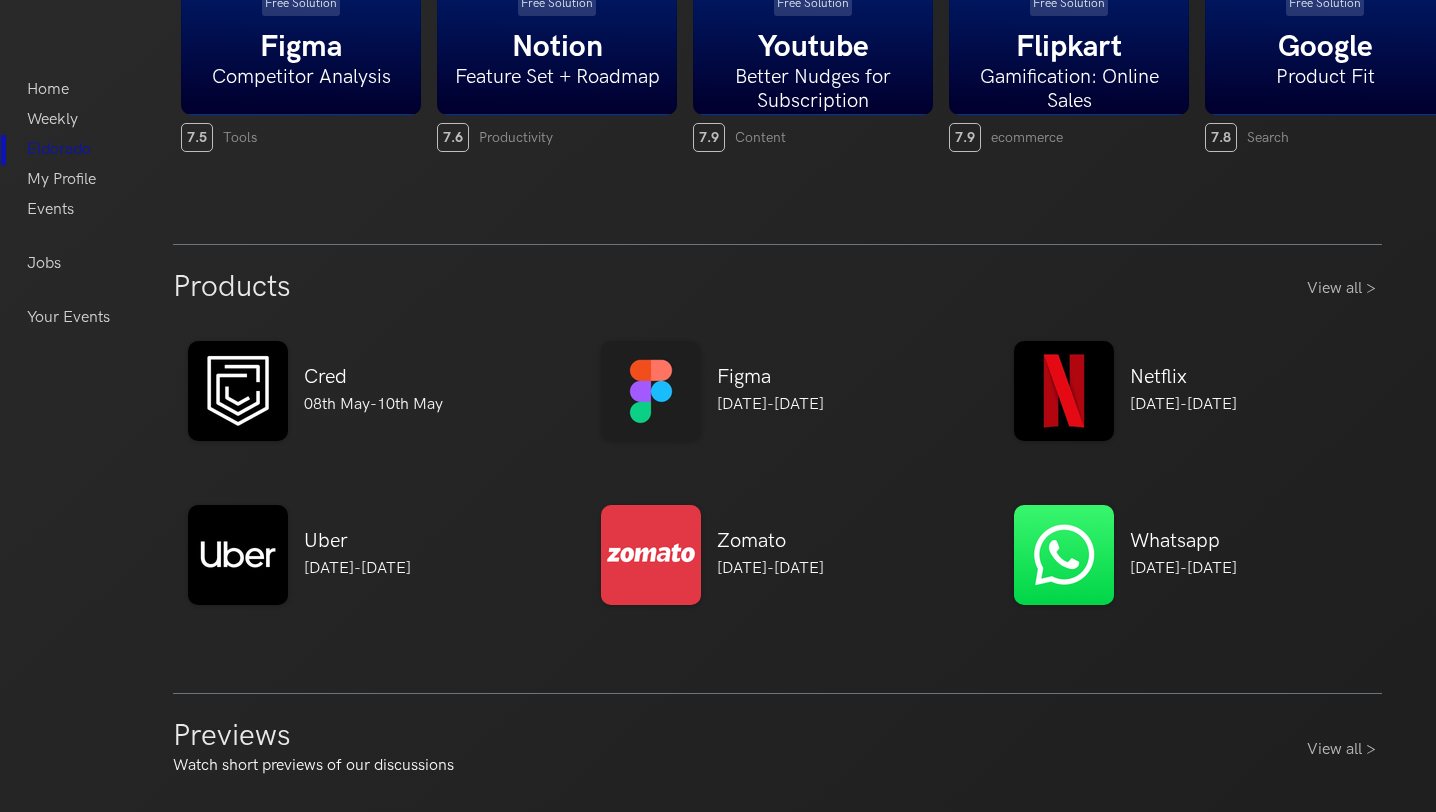scroll, scrollTop: 737, scrollLeft: 0, axis: vertical 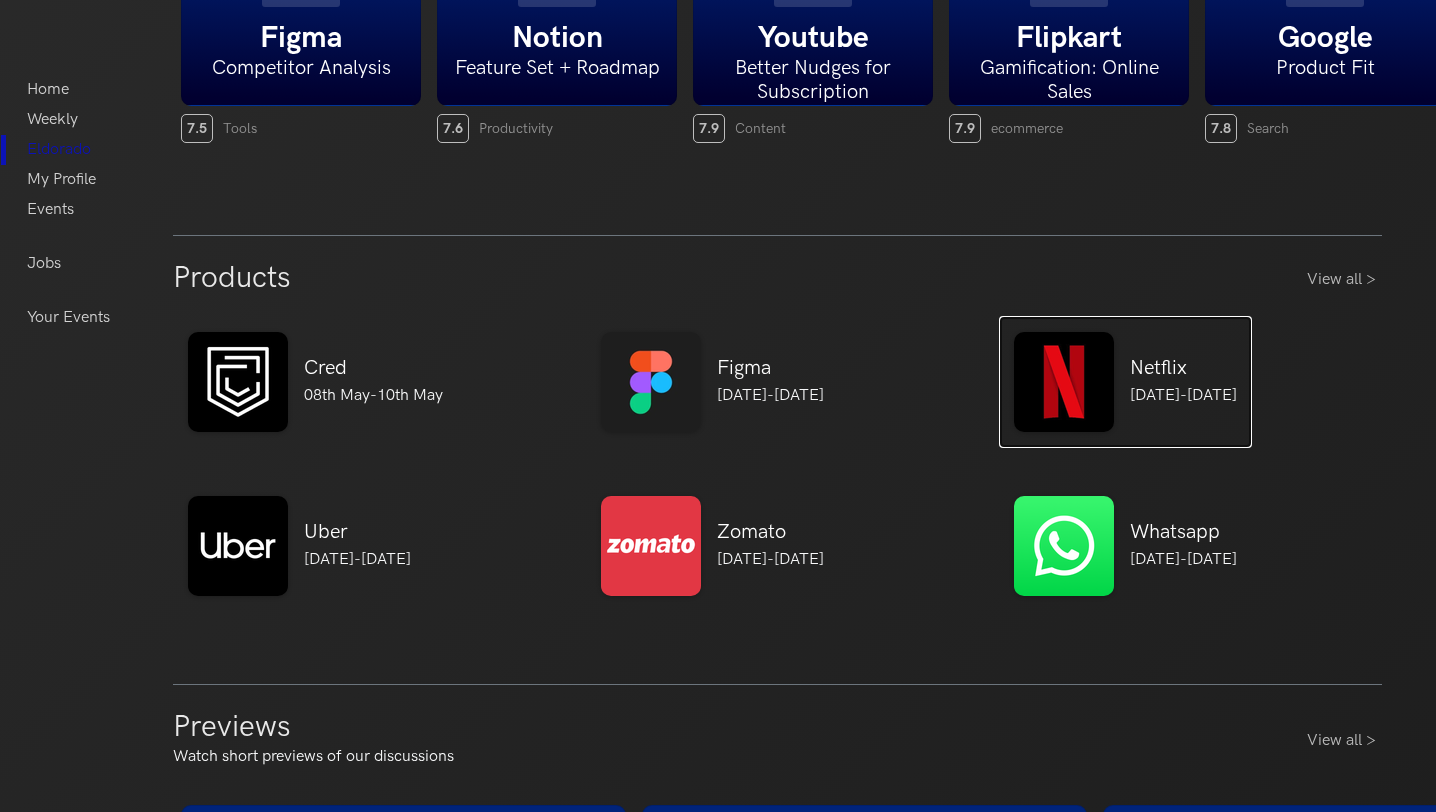 click on "29th Jul-04th Aug" at bounding box center [1183, 396] 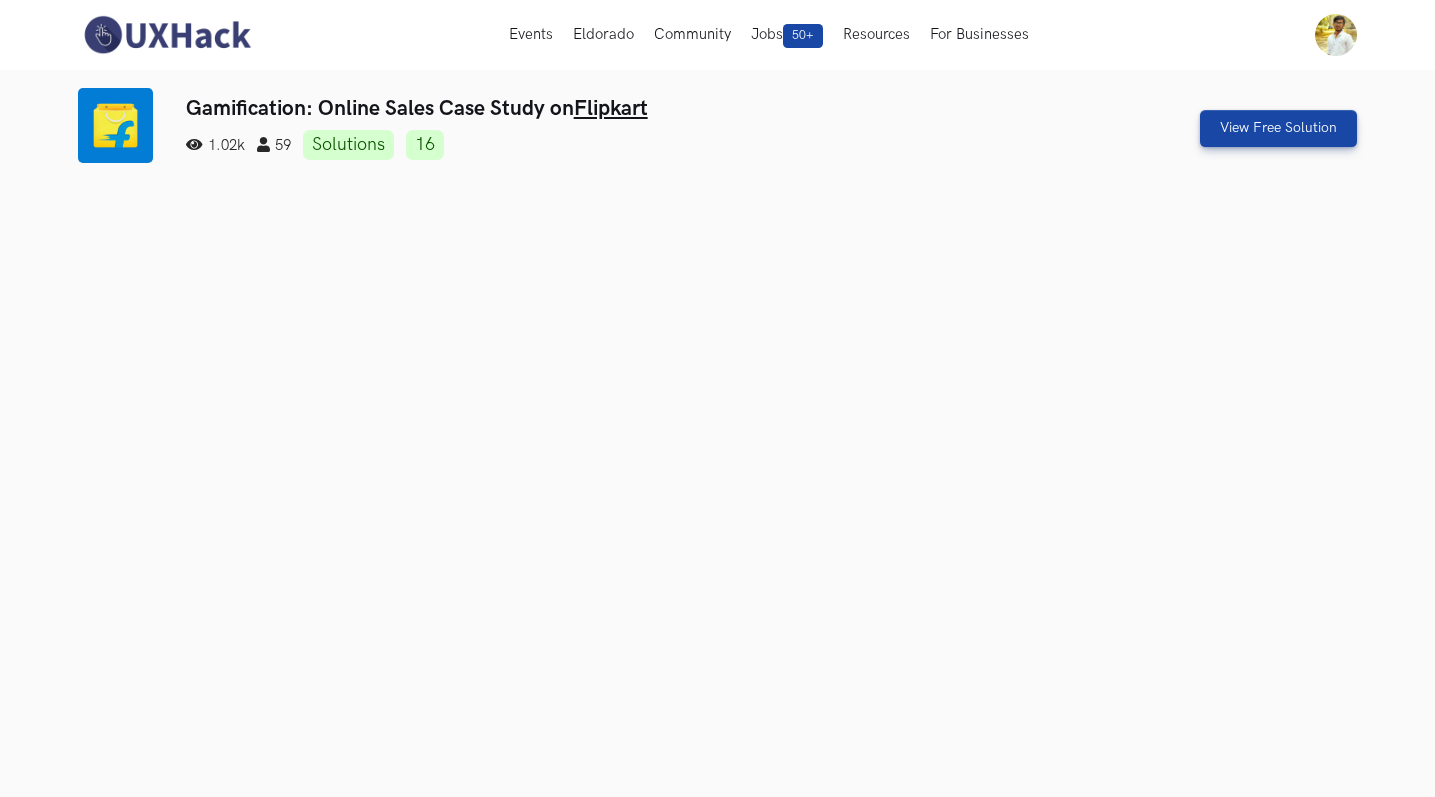 scroll, scrollTop: 0, scrollLeft: 0, axis: both 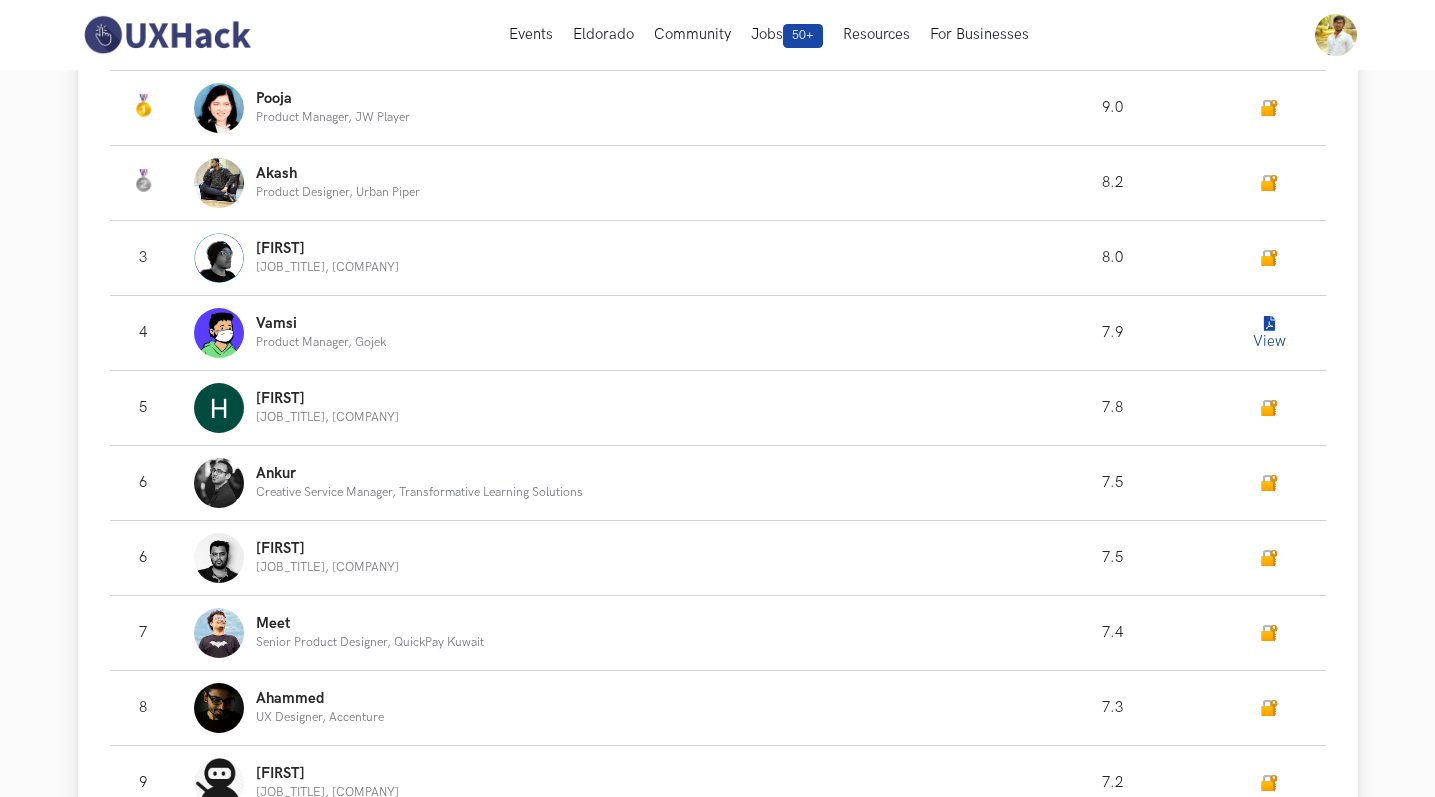 click at bounding box center [1269, 324] 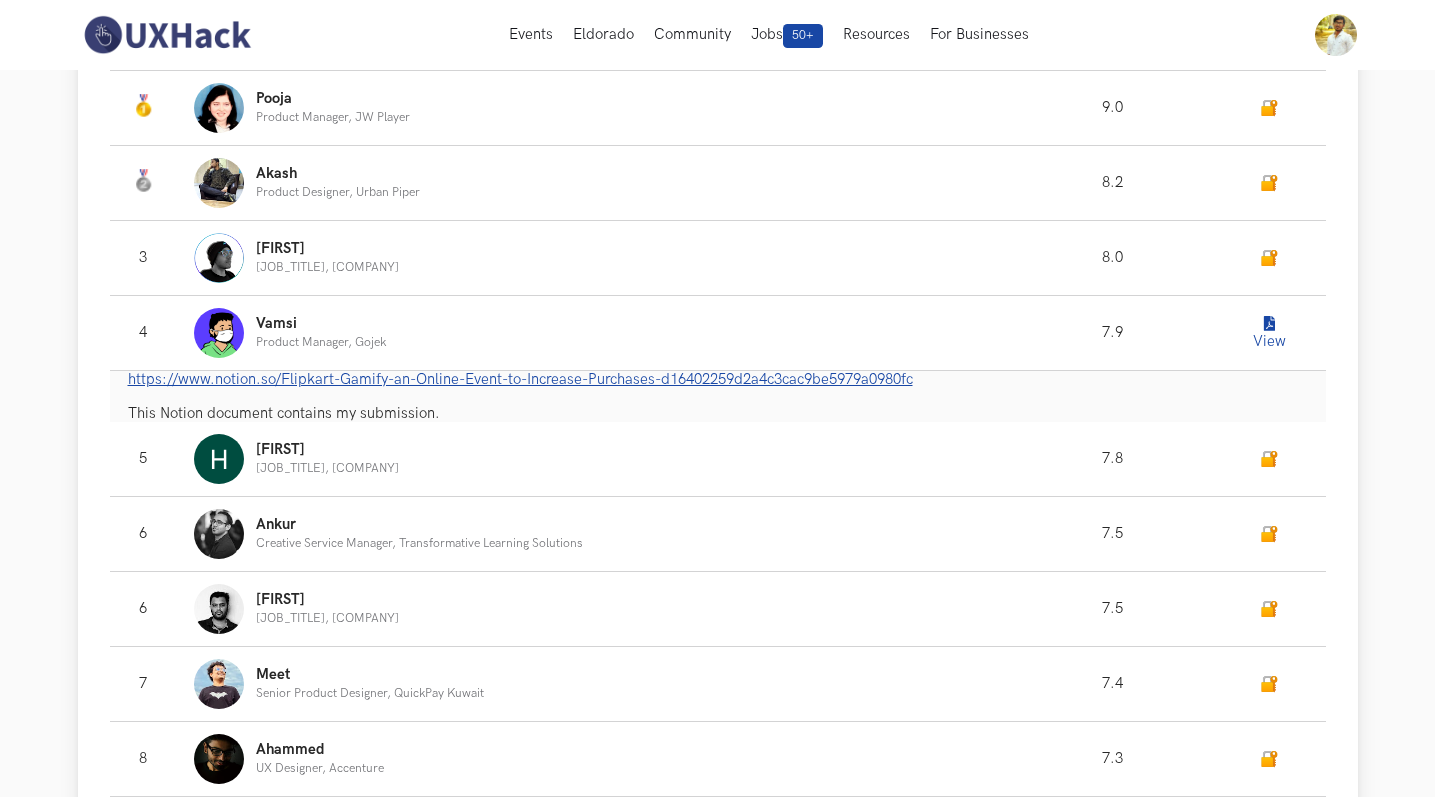 click on "https://www.notion.so/Flipkart-Gamify-an-Online-Event-to-Increase-Purchases-d16402259d2a4c3cac9be5979a0980fc" at bounding box center [520, 379] 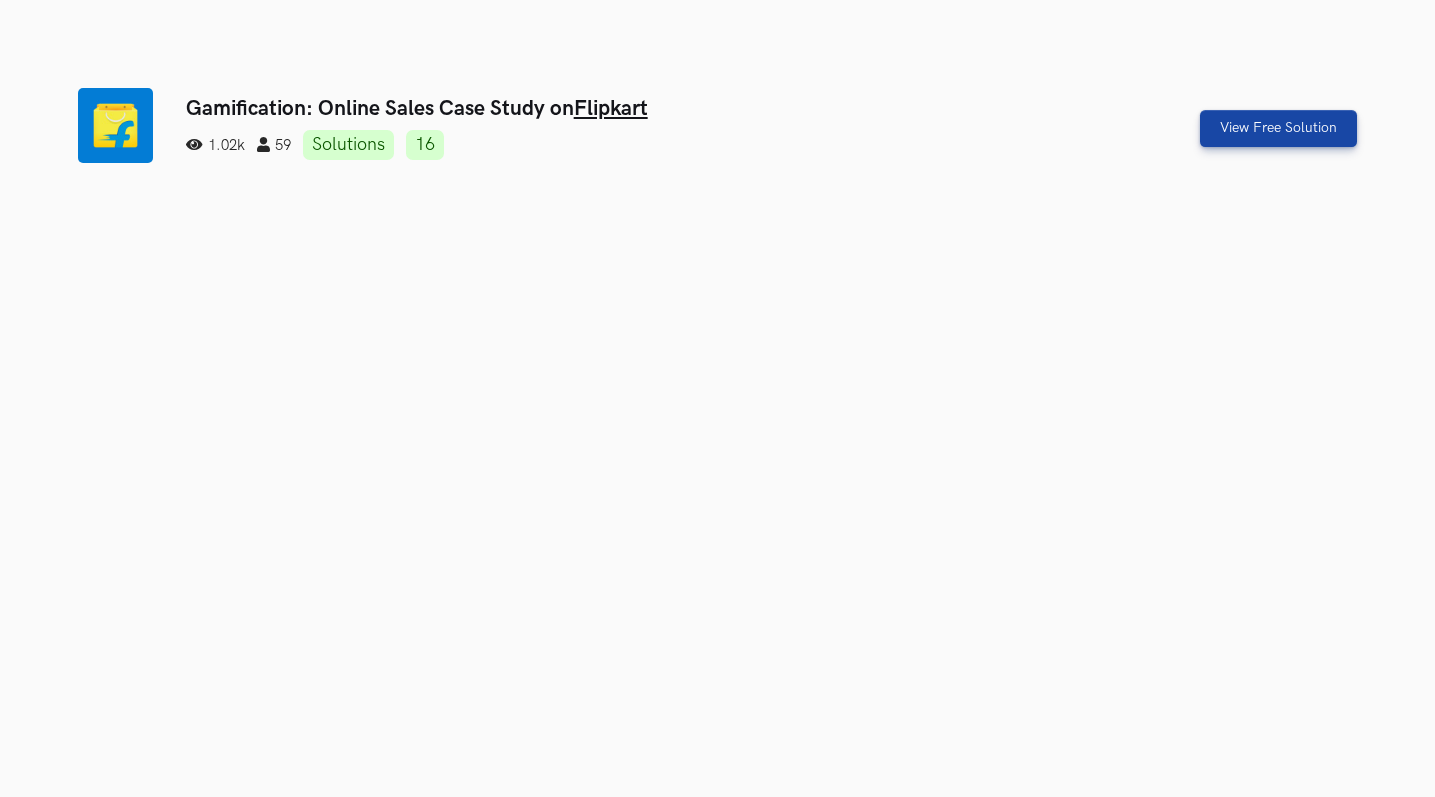 scroll, scrollTop: 1305, scrollLeft: 0, axis: vertical 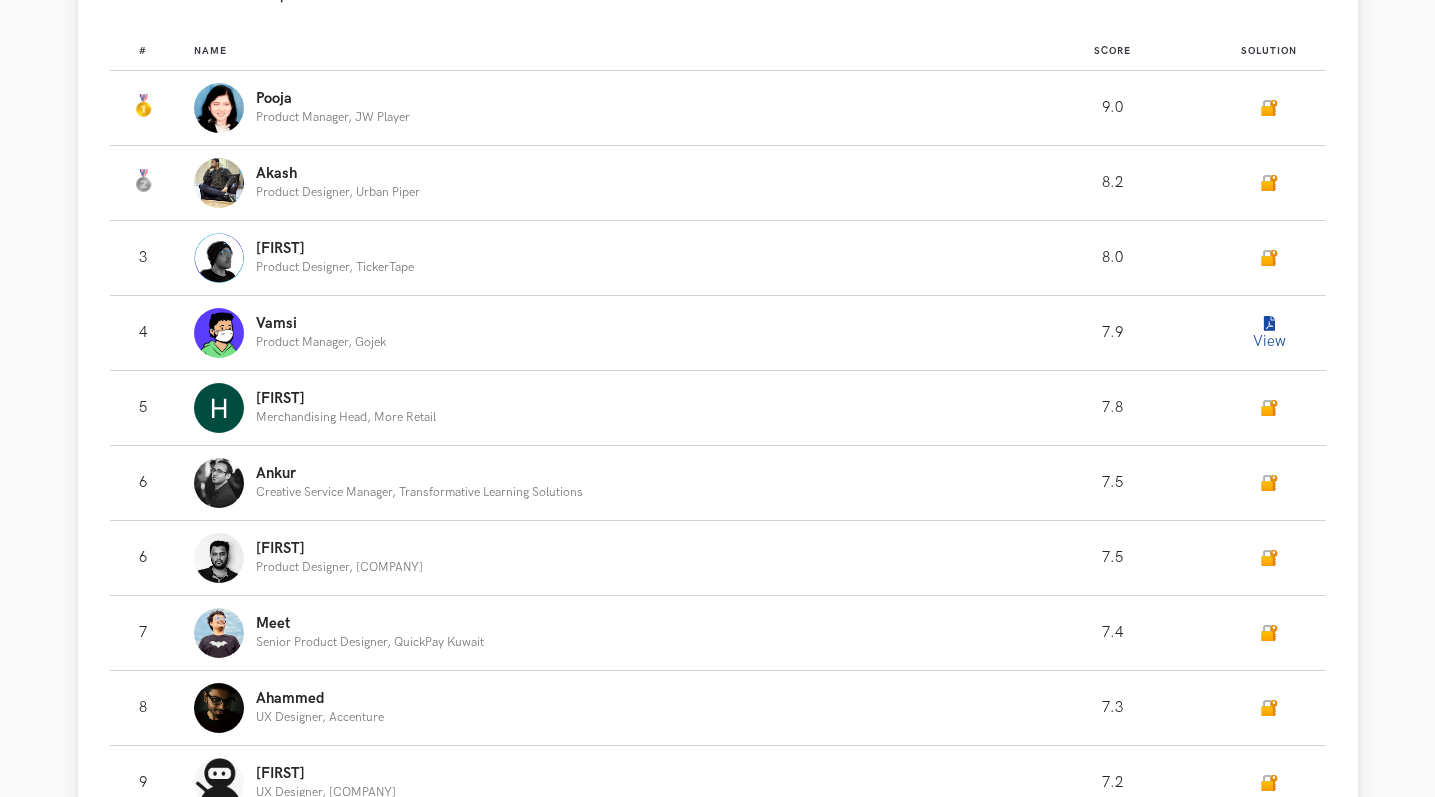 click on "[FIRST] Merchandising Head, More Retail" at bounding box center (333, 107) 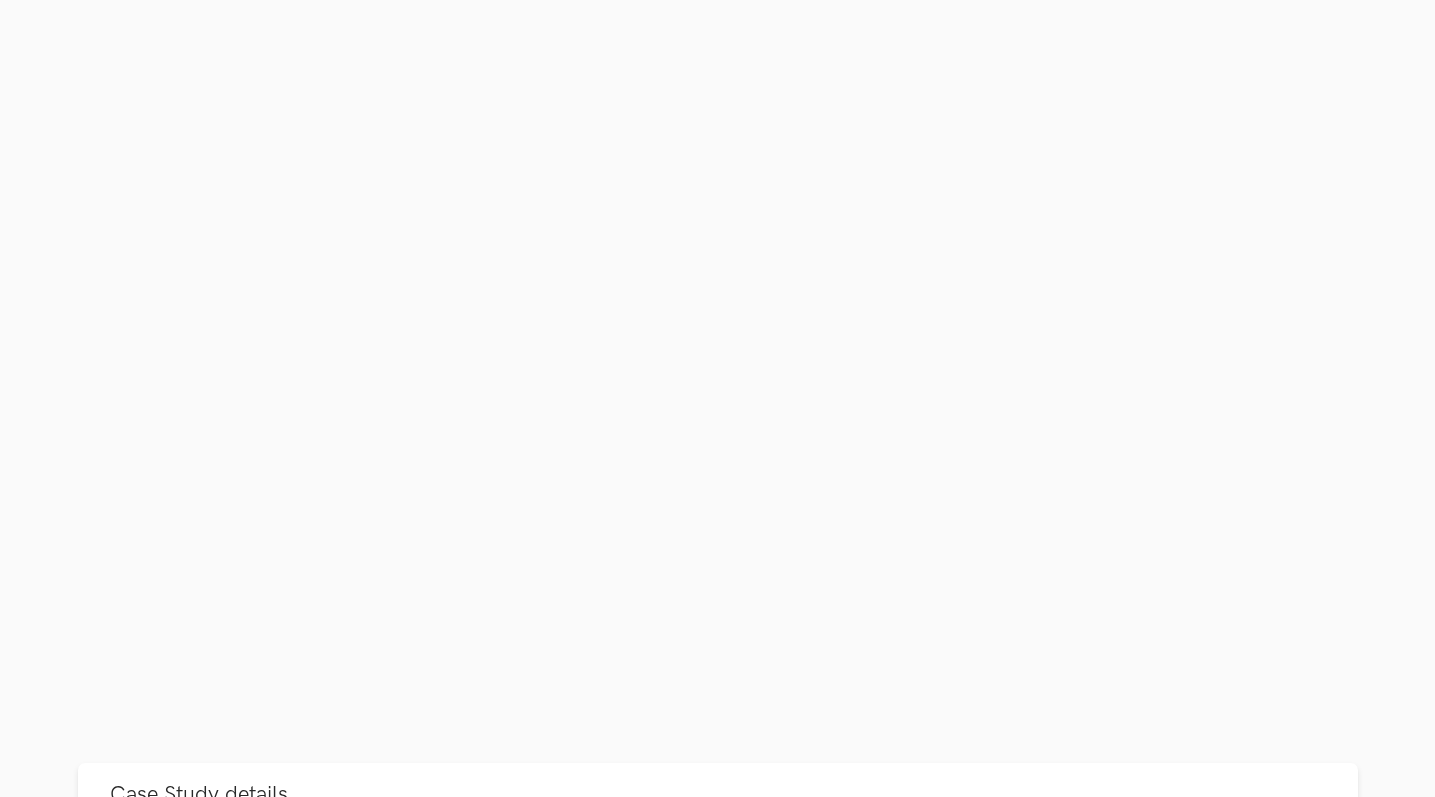 scroll, scrollTop: 188, scrollLeft: 0, axis: vertical 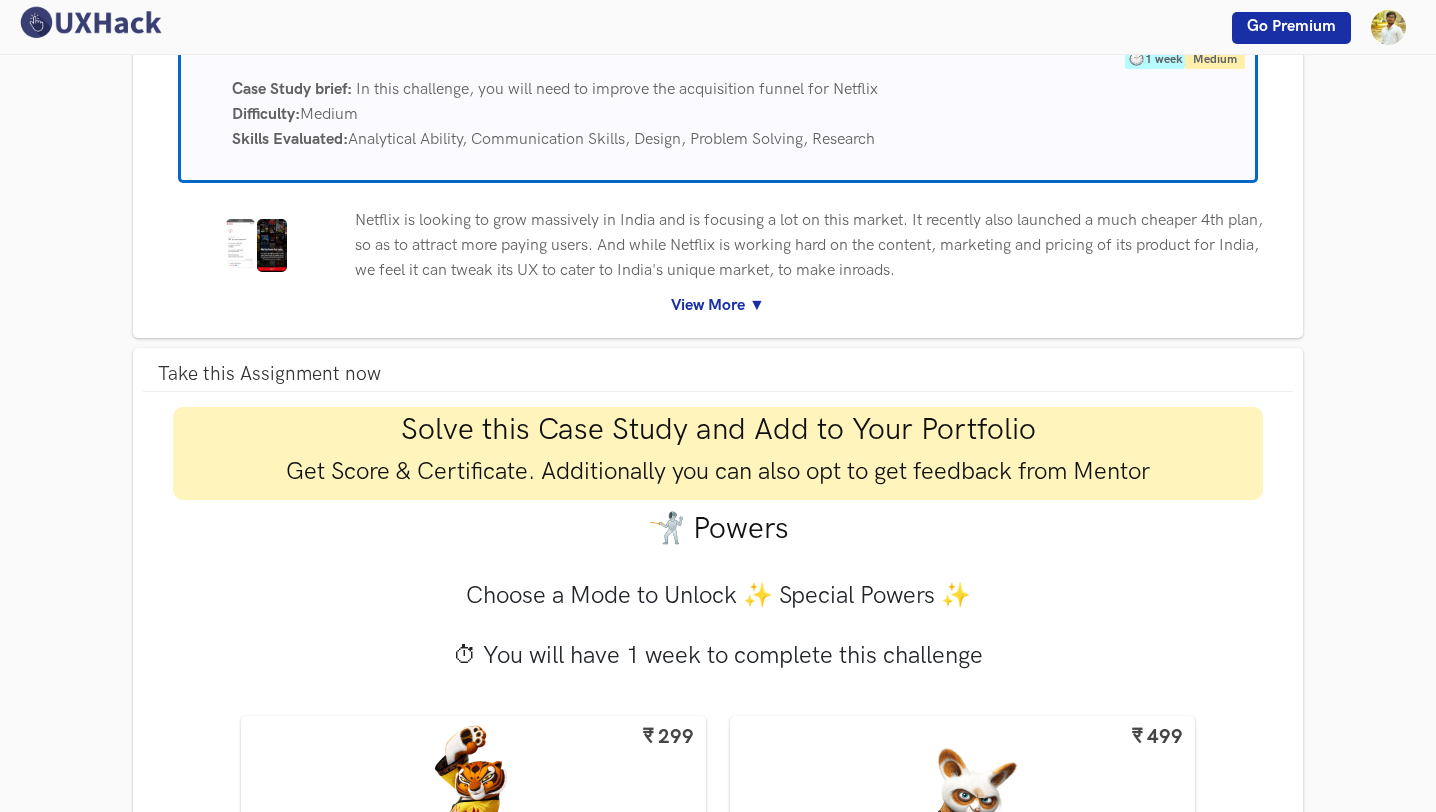click on "View More ▼" at bounding box center (718, 305) 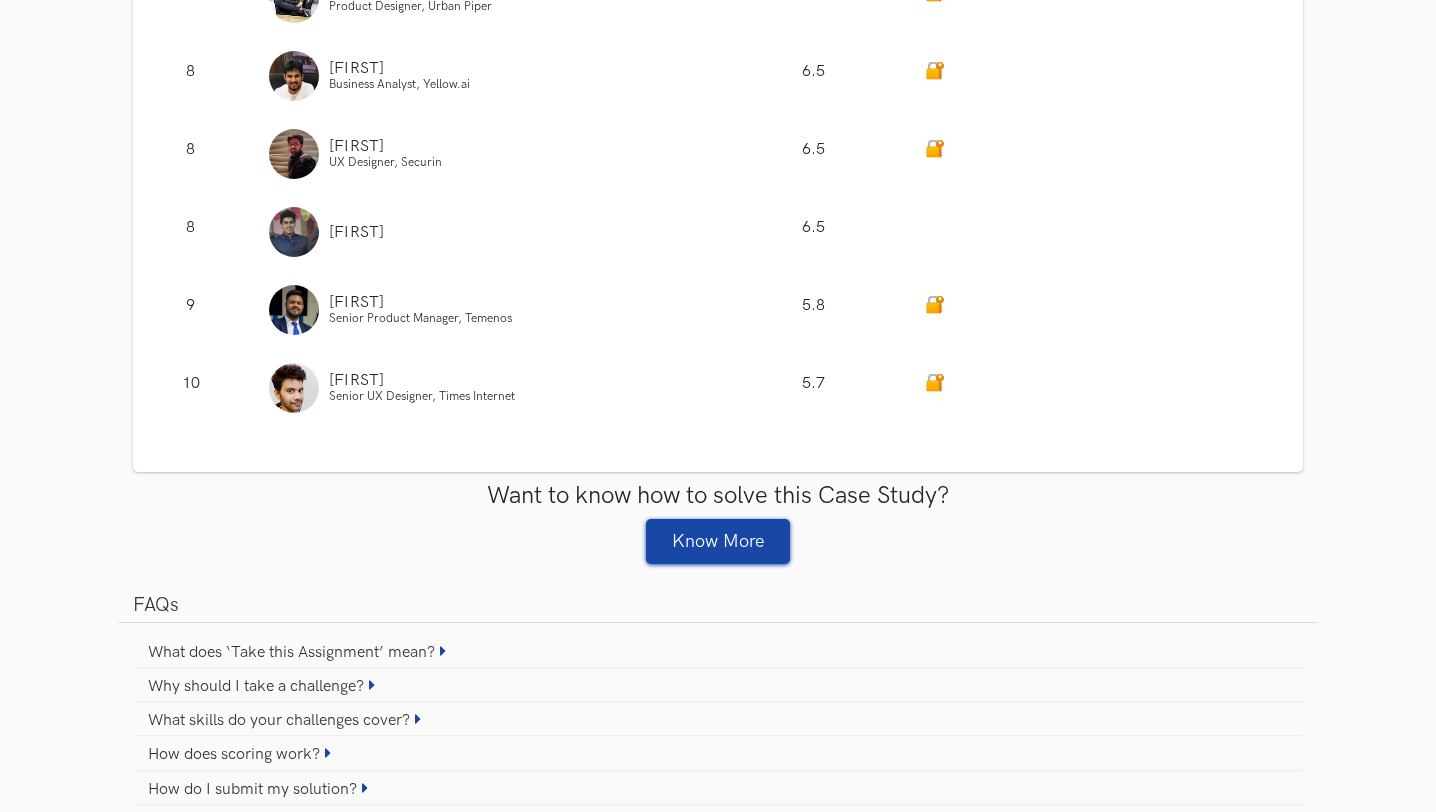 scroll, scrollTop: 3793, scrollLeft: 0, axis: vertical 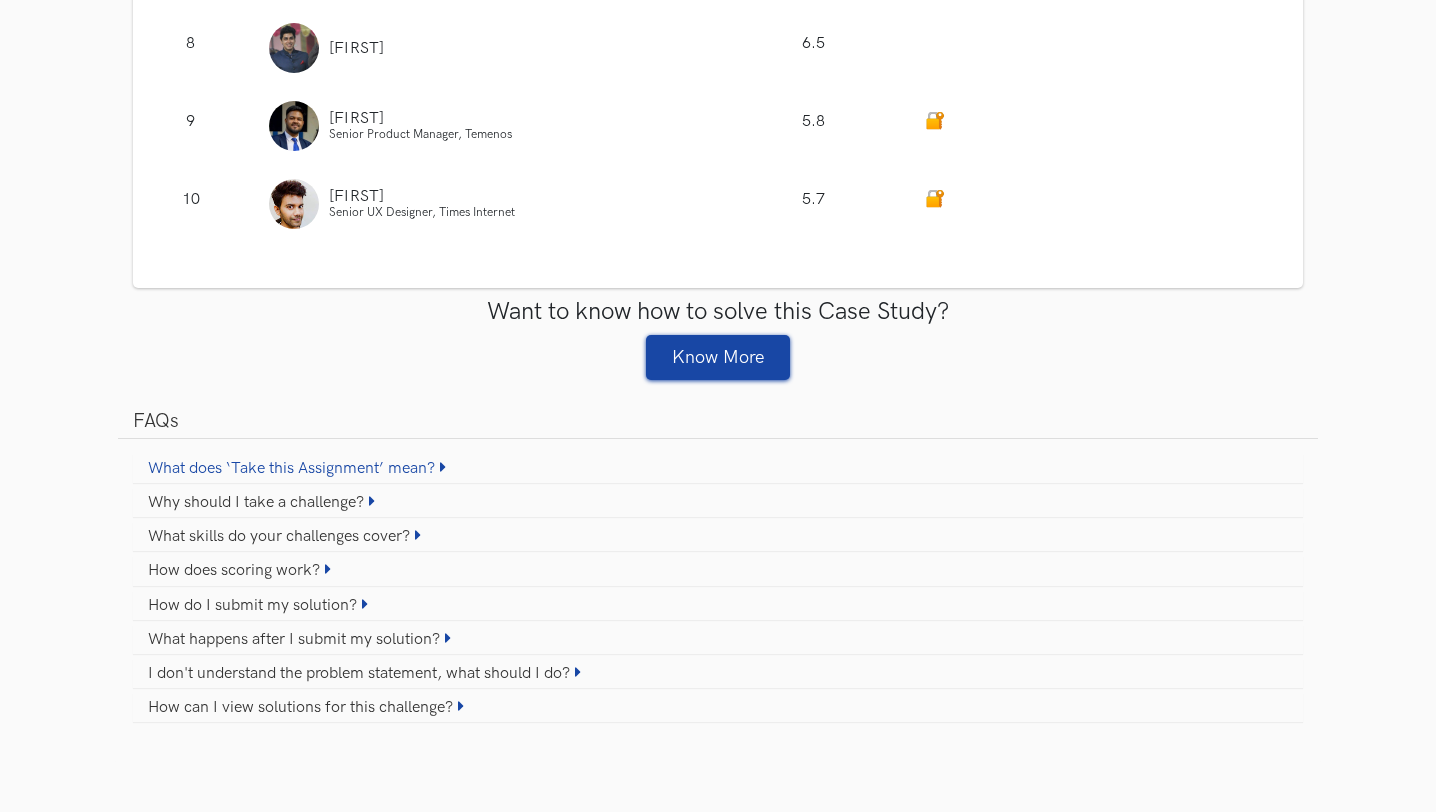 click on "What does ‘Take this Assignment’ mean?" at bounding box center [718, 468] 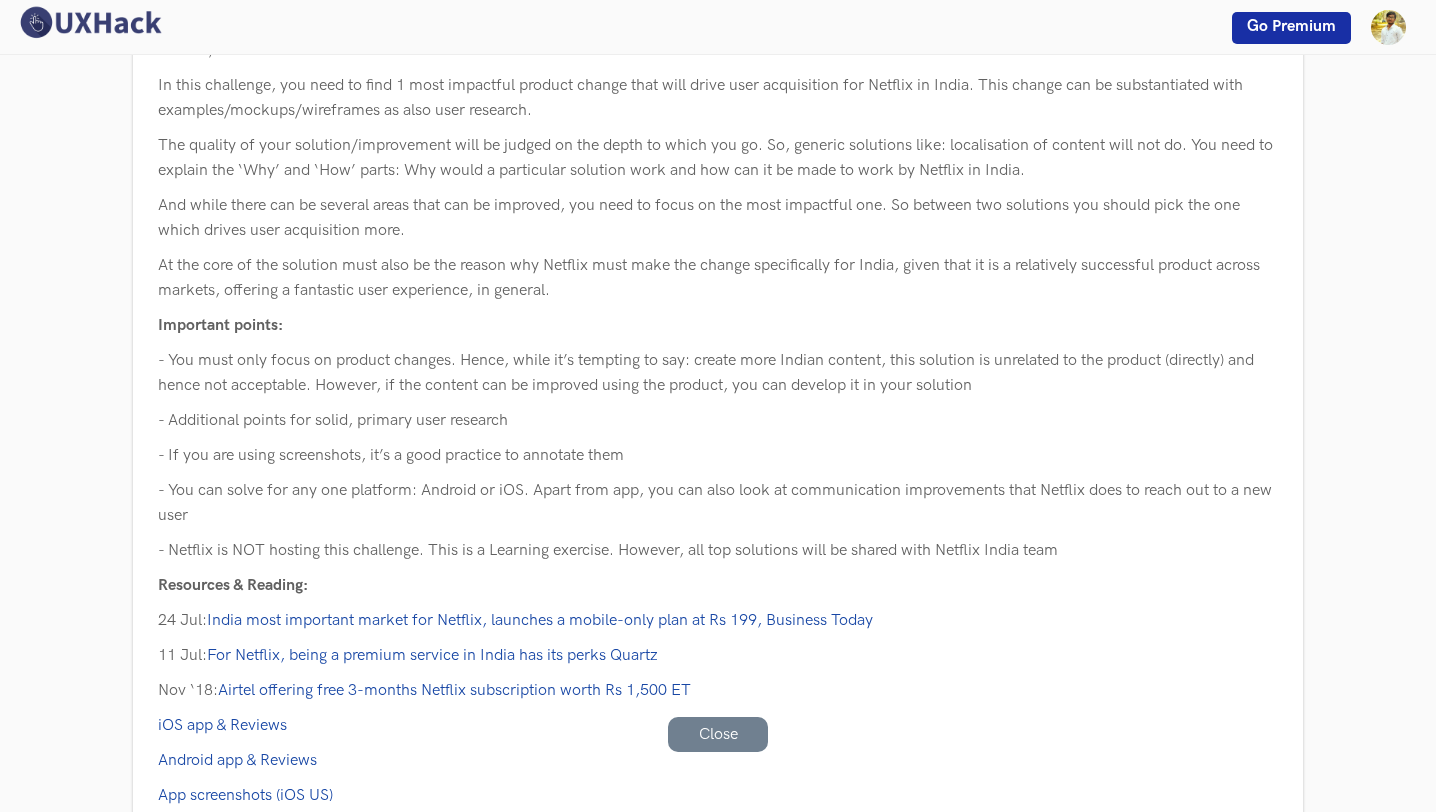 scroll, scrollTop: 0, scrollLeft: 0, axis: both 